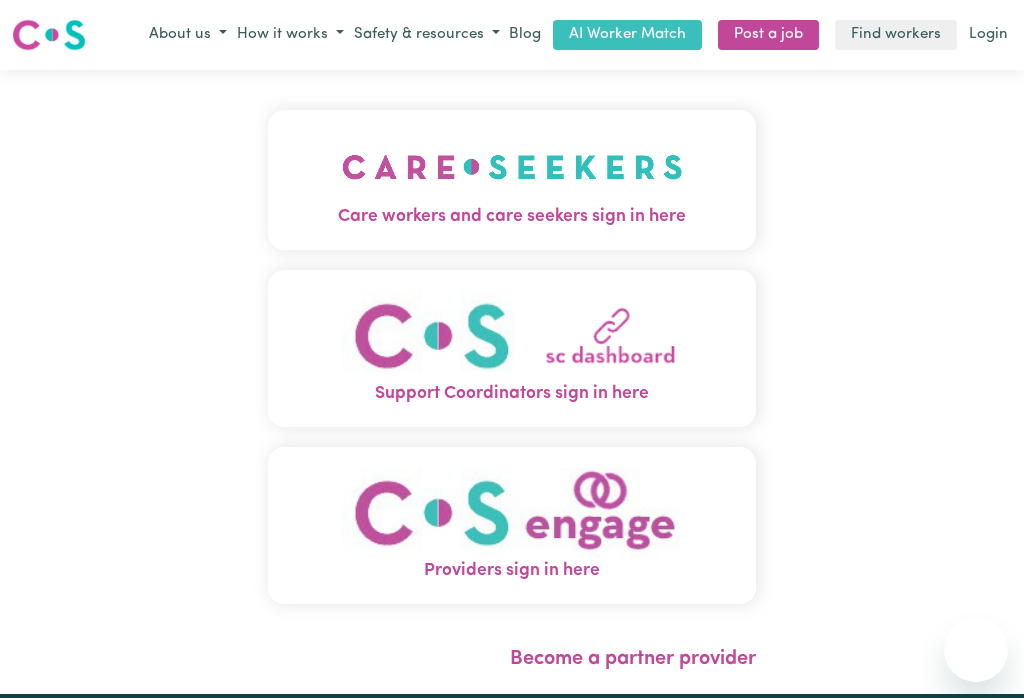scroll, scrollTop: 0, scrollLeft: 0, axis: both 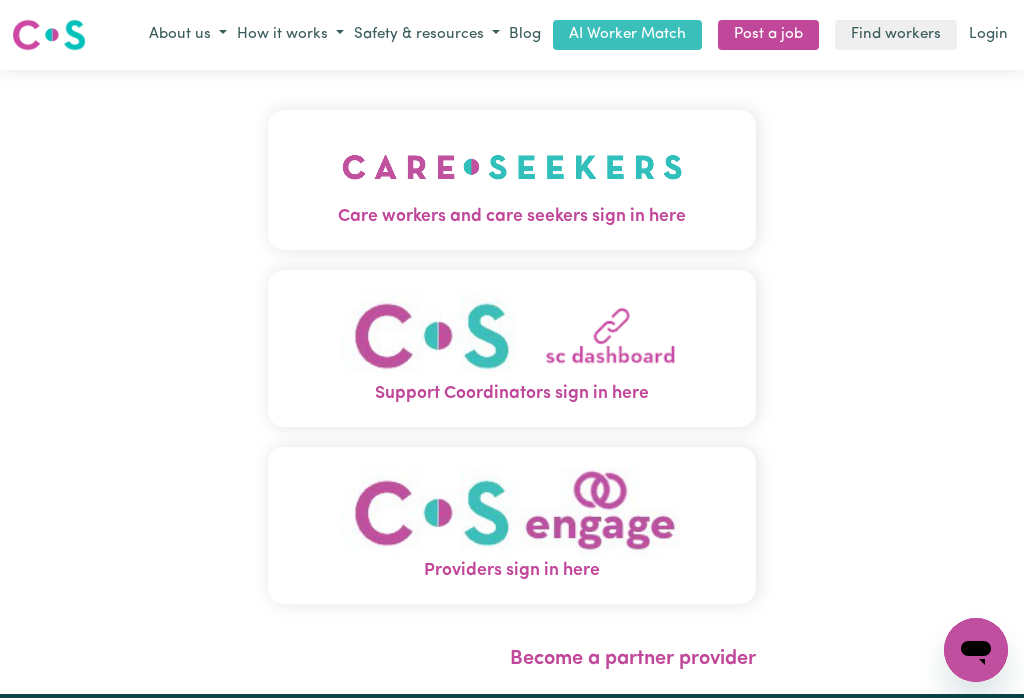 click at bounding box center (512, 167) 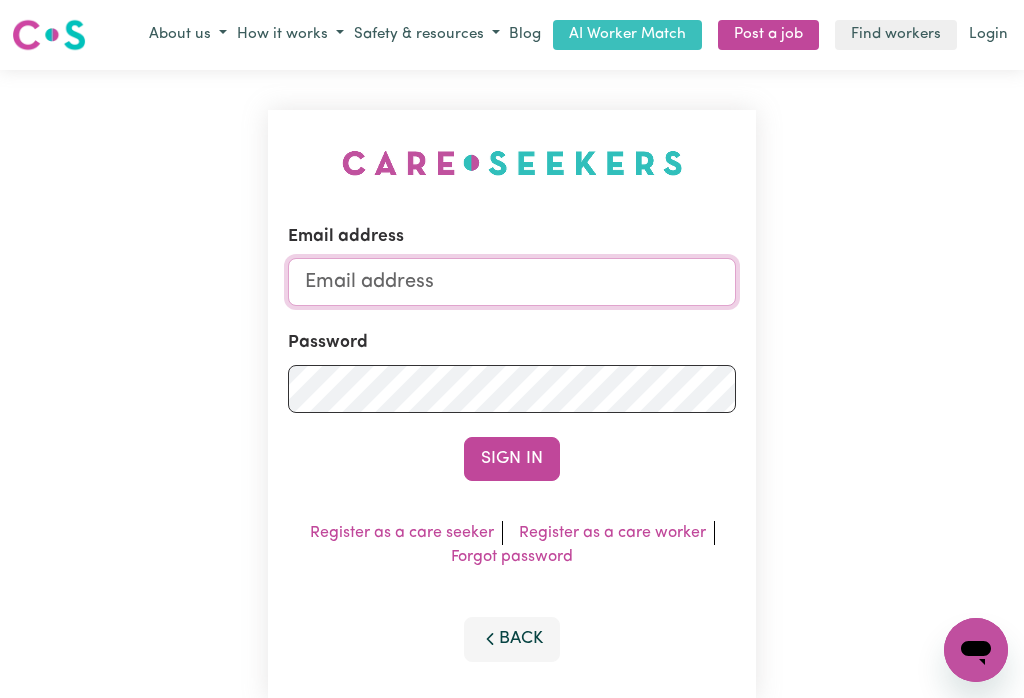 click on "Email address" at bounding box center (512, 282) 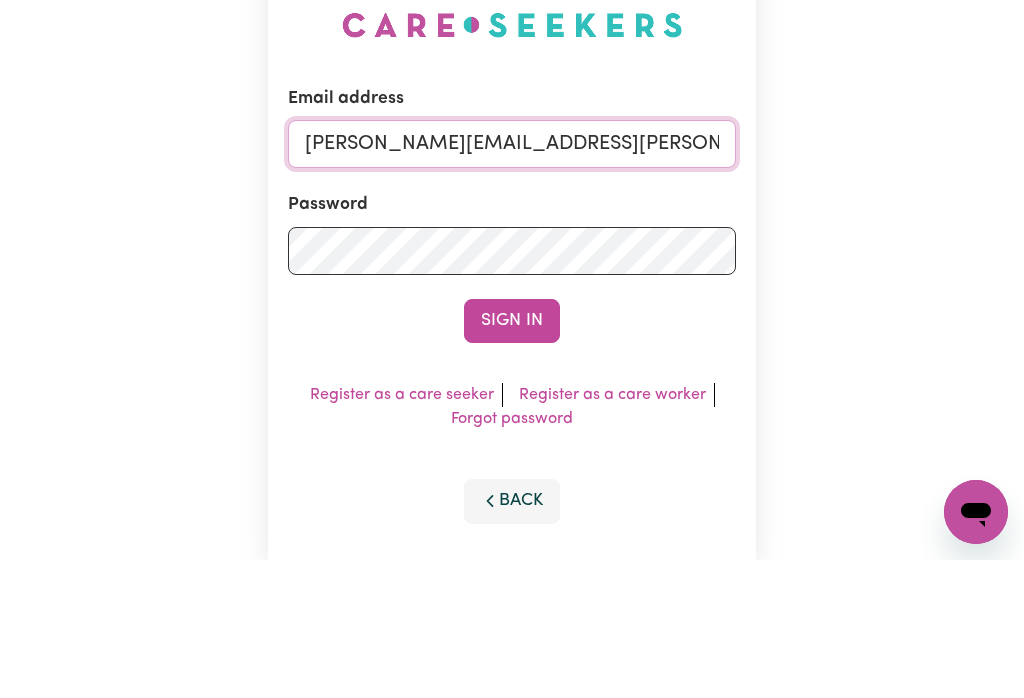 type on "[PERSON_NAME][EMAIL_ADDRESS][PERSON_NAME][DOMAIN_NAME]" 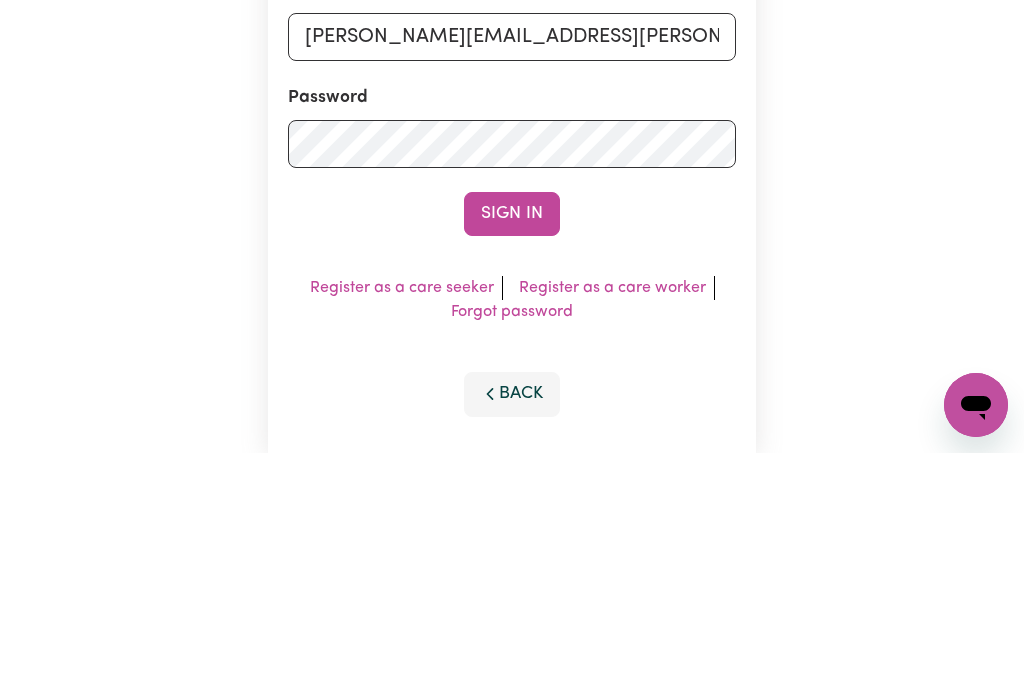 click on "Sign In" at bounding box center (512, 459) 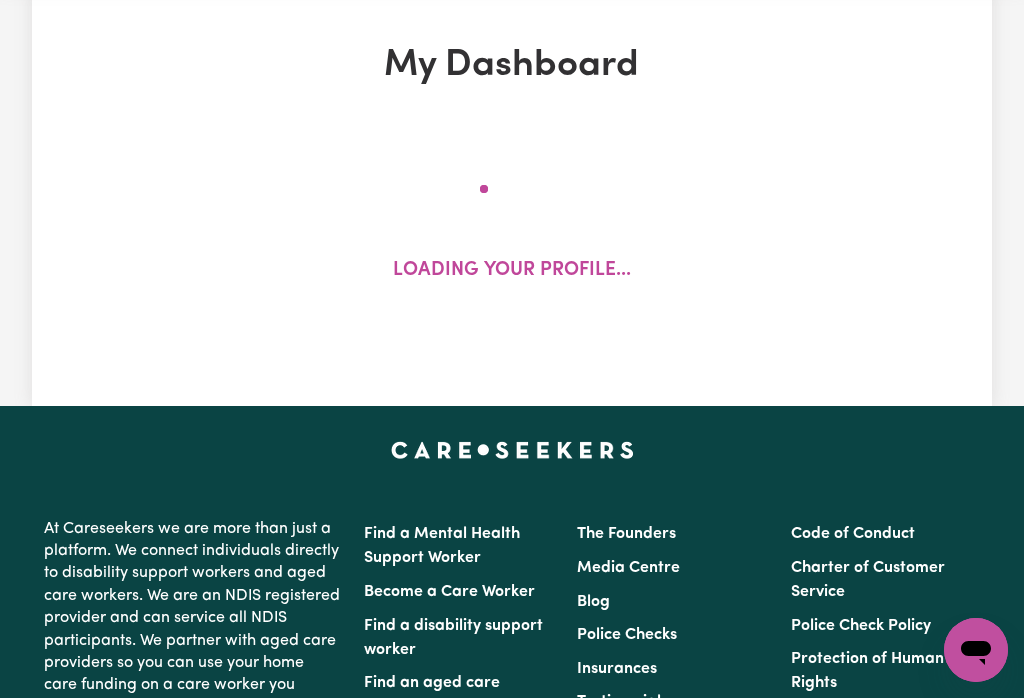 scroll, scrollTop: 0, scrollLeft: 0, axis: both 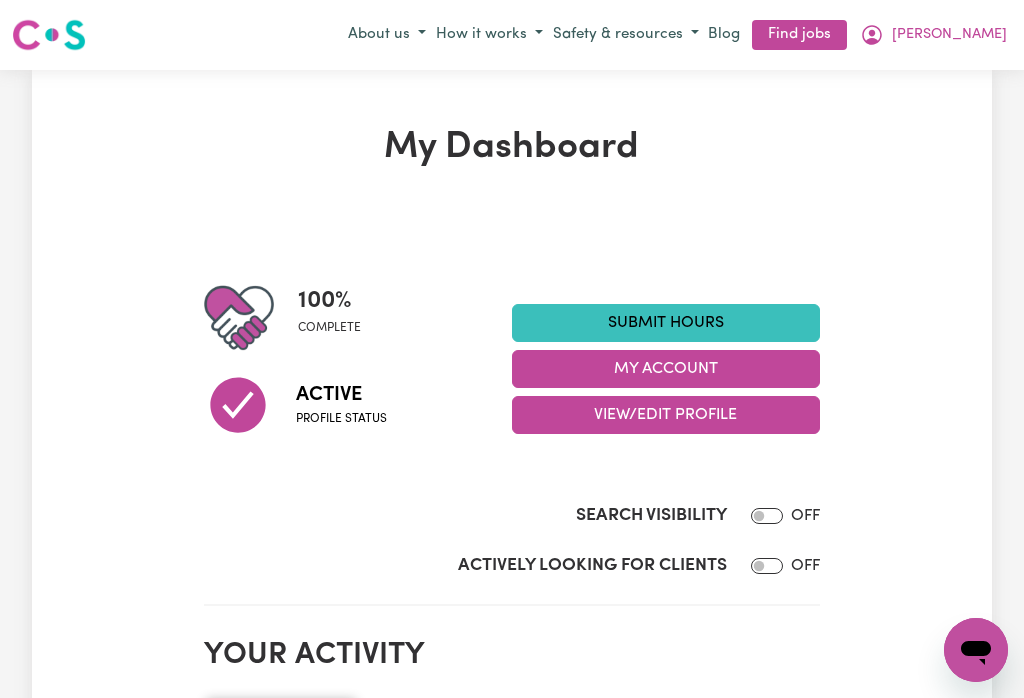 click on "My Account" at bounding box center [666, 369] 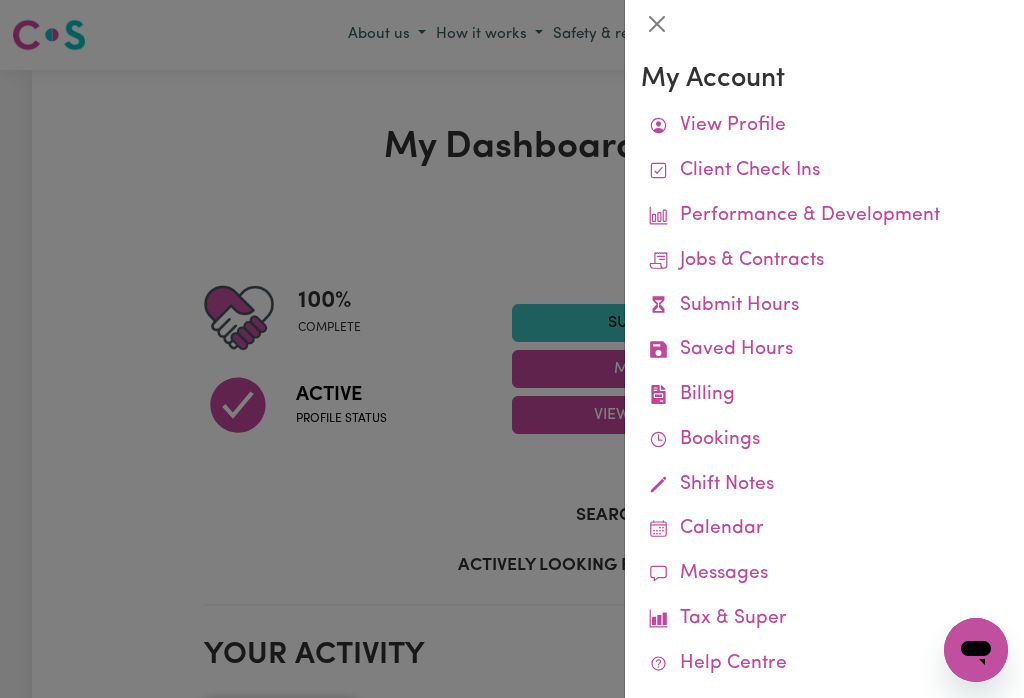 click on "Remittances" at bounding box center (0, 0) 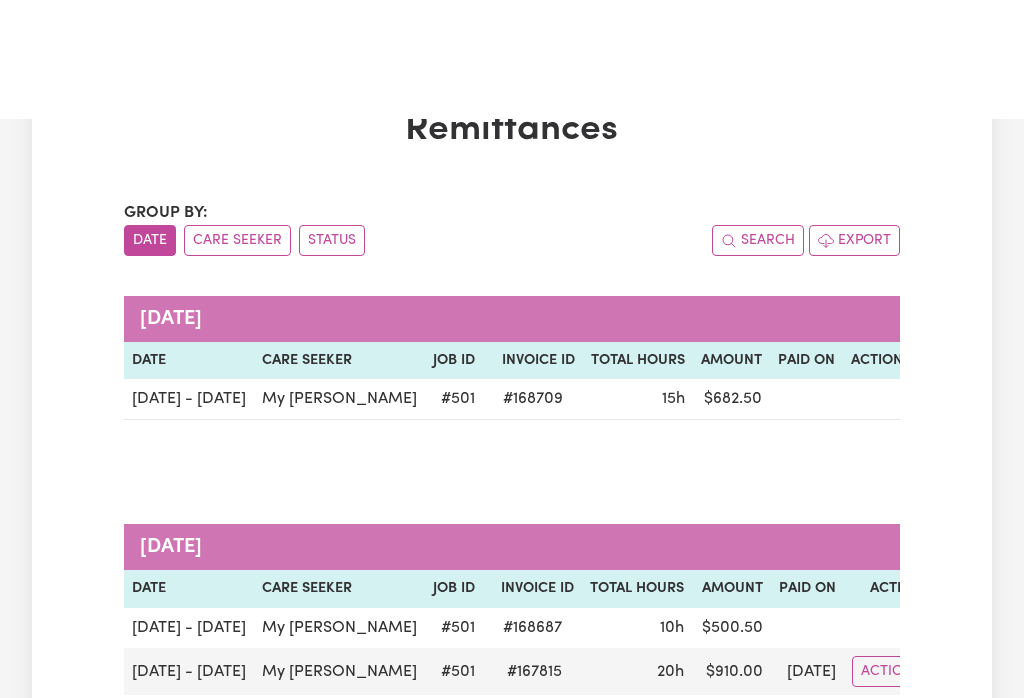 scroll, scrollTop: 0, scrollLeft: 0, axis: both 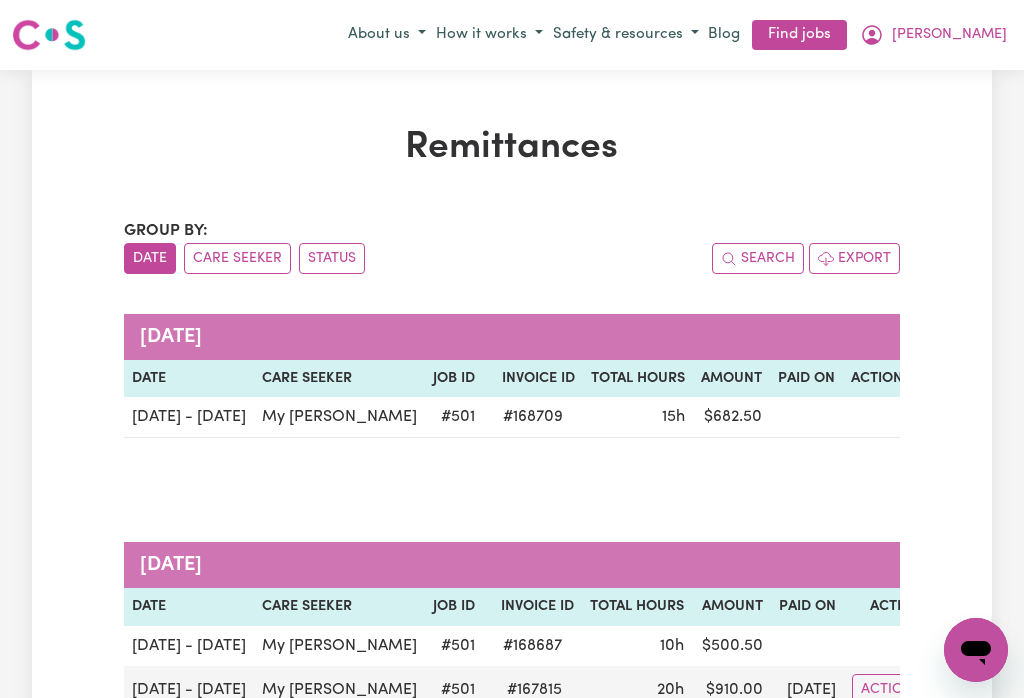 click on "[PERSON_NAME]" at bounding box center [933, 35] 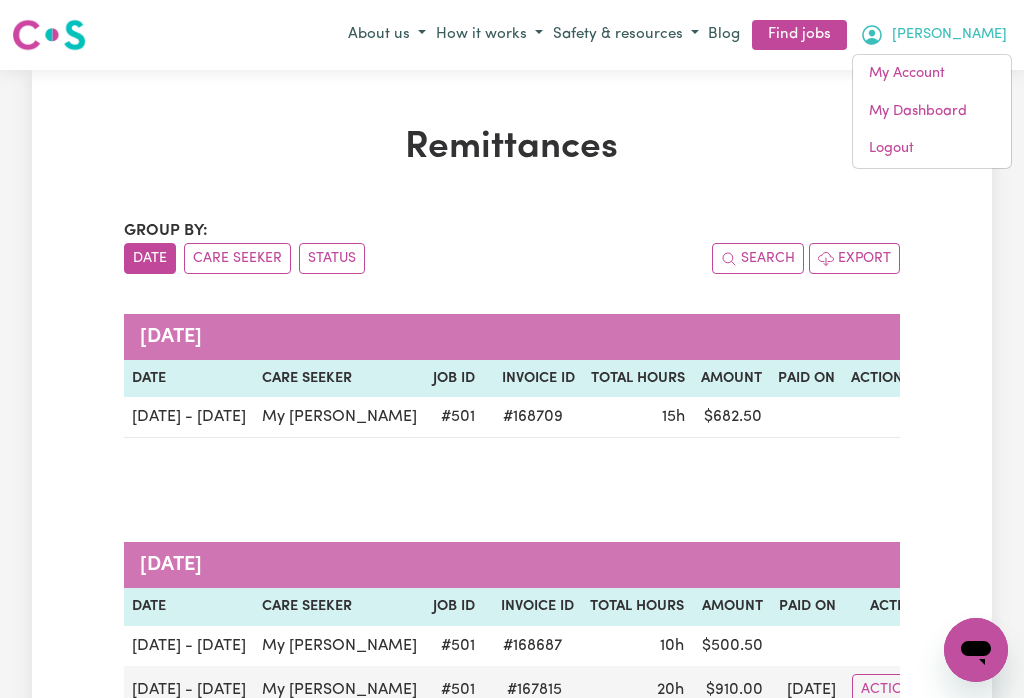 click on "My Dashboard" at bounding box center [932, 112] 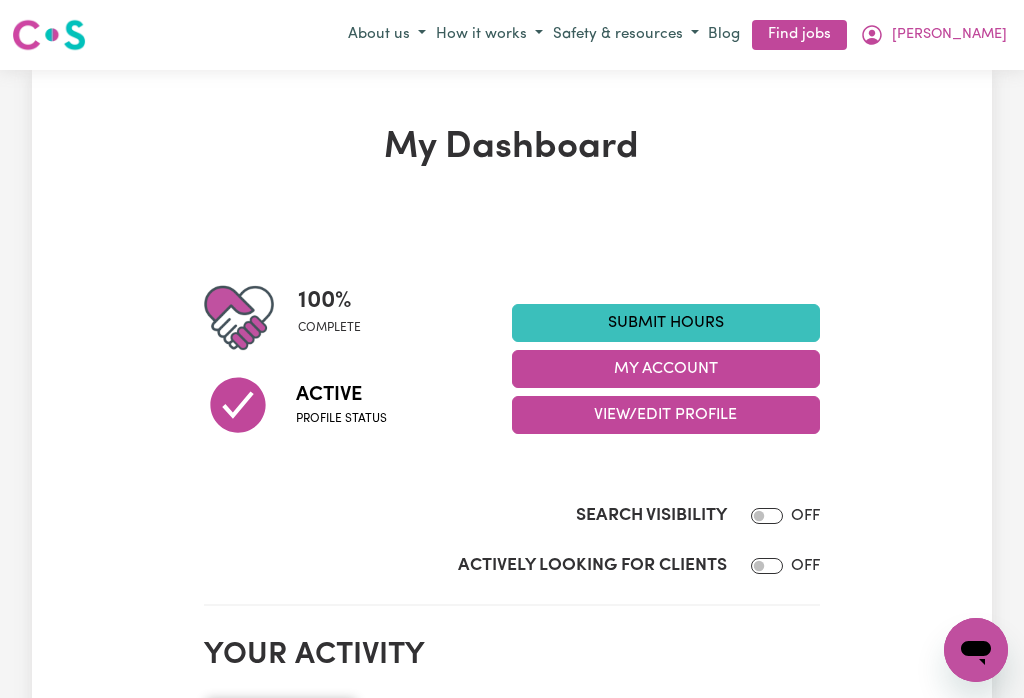 click on "My Account" at bounding box center (666, 369) 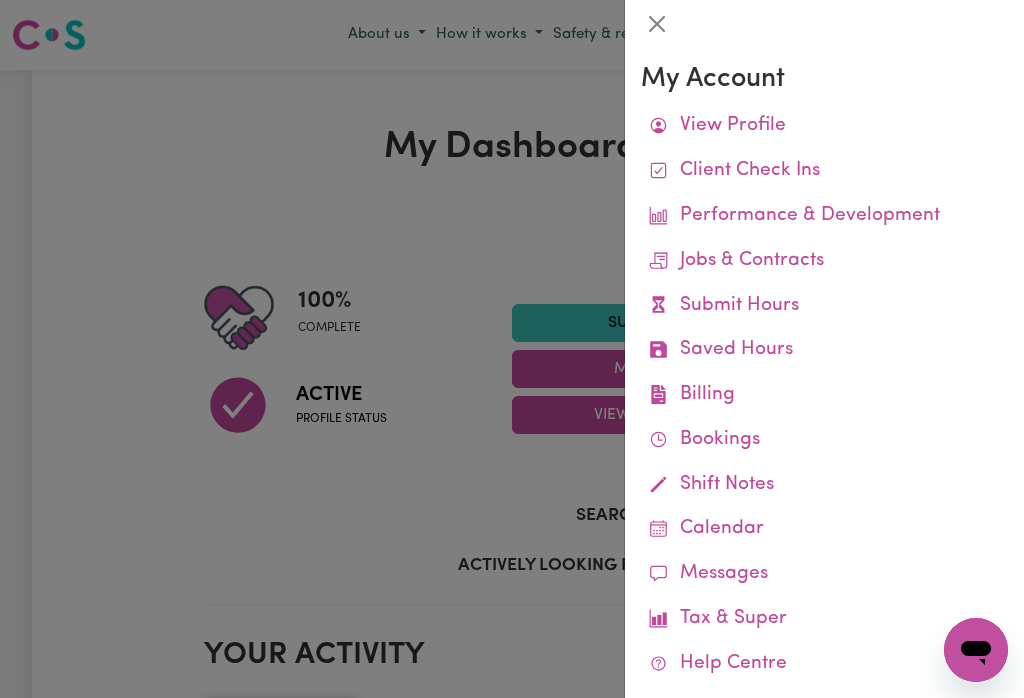 click on "Job Reports" at bounding box center (0, 0) 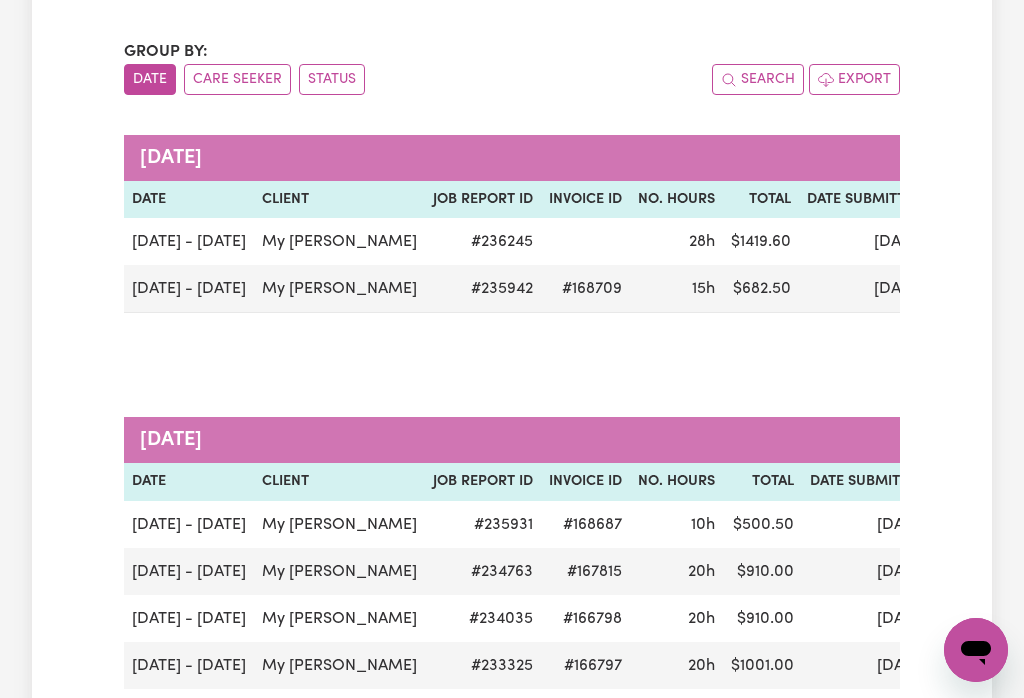 scroll, scrollTop: 0, scrollLeft: 0, axis: both 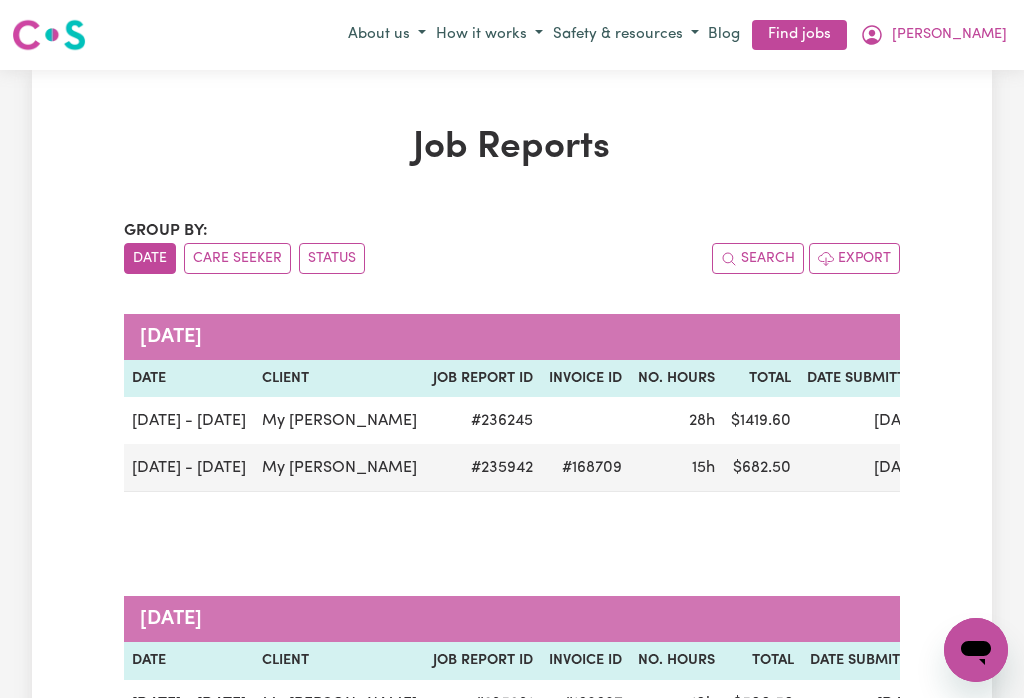 click on "[PERSON_NAME]" at bounding box center (949, 35) 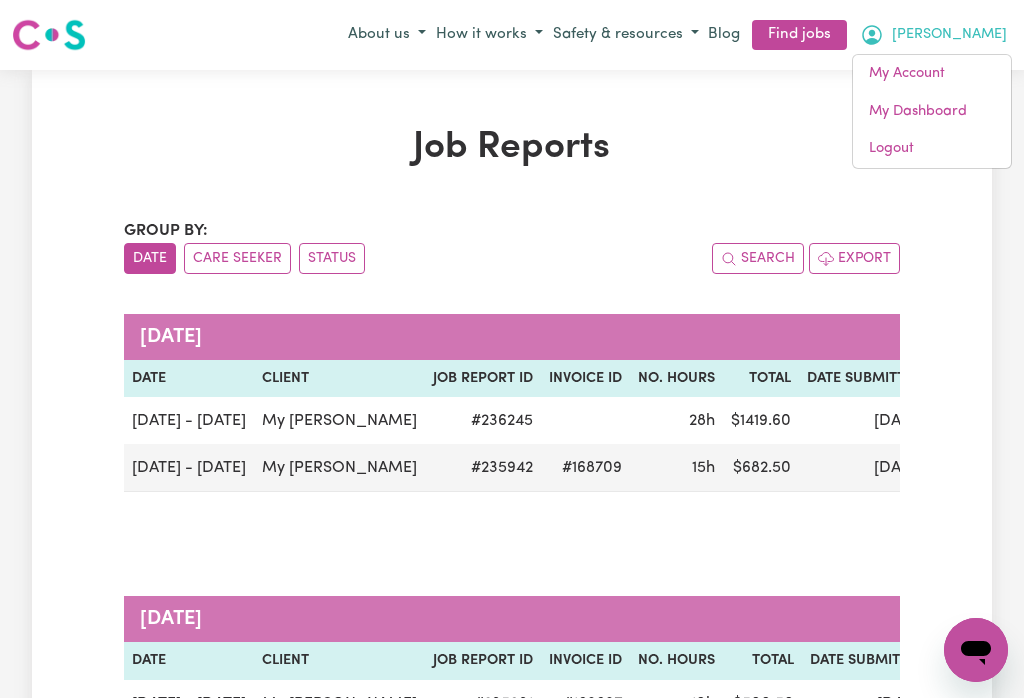 click on "My Dashboard" at bounding box center [932, 112] 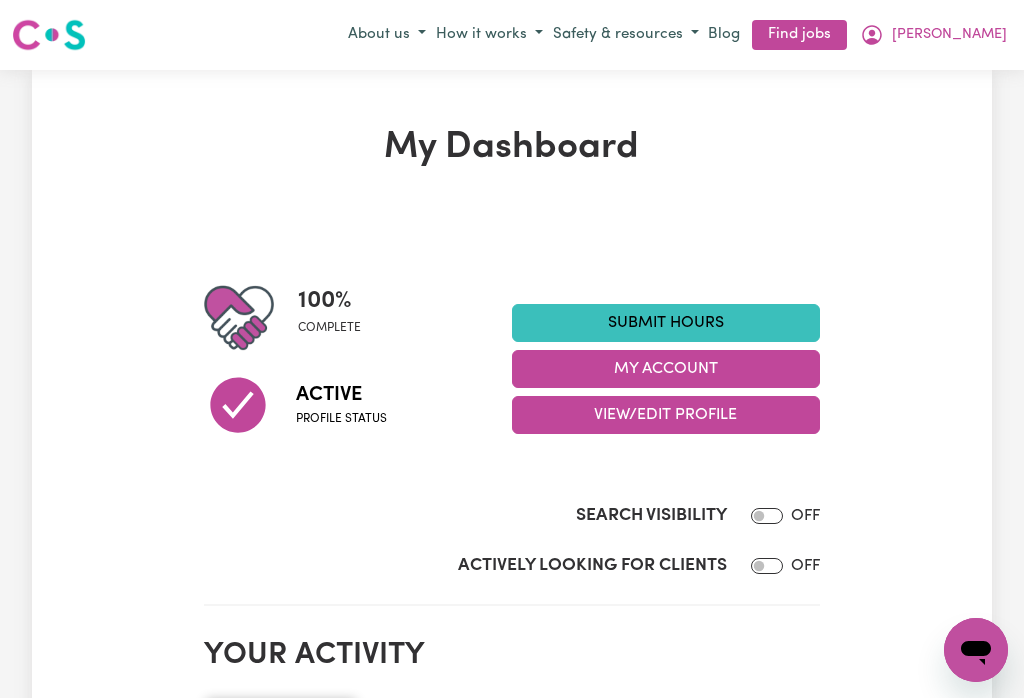 click on "Actively Looking for Clients OFF" at bounding box center [512, 562] 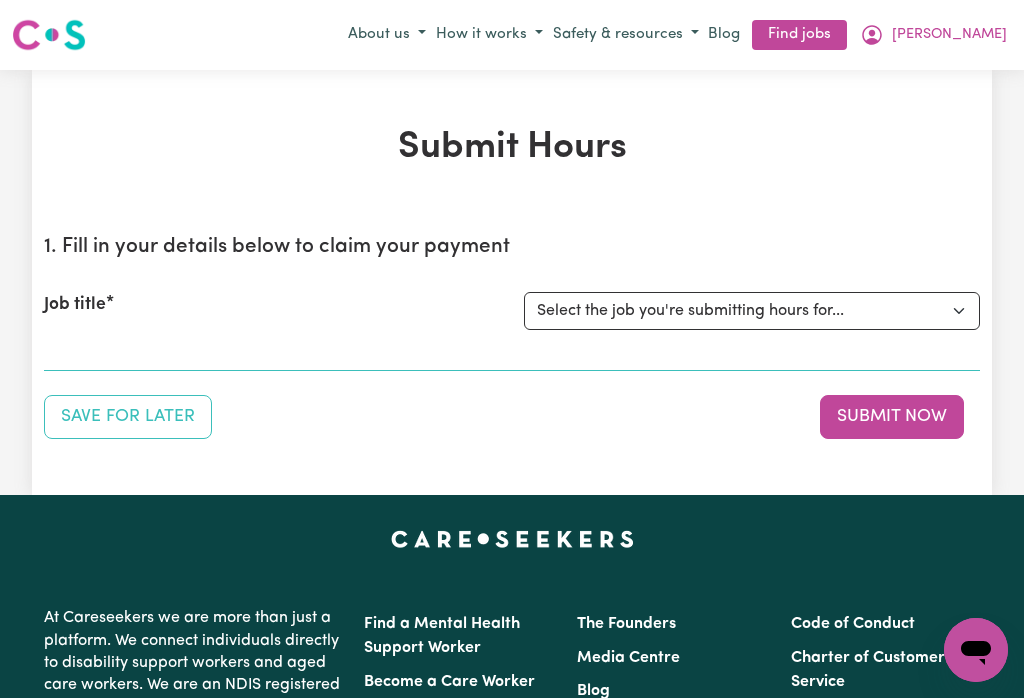 click on "Select the job you're submitting hours for... [My [PERSON_NAME]] [DEMOGRAPHIC_DATA]/Other [DEMOGRAPHIC_DATA] decent [DEMOGRAPHIC_DATA] carers required for domestic assistance" at bounding box center (752, 311) 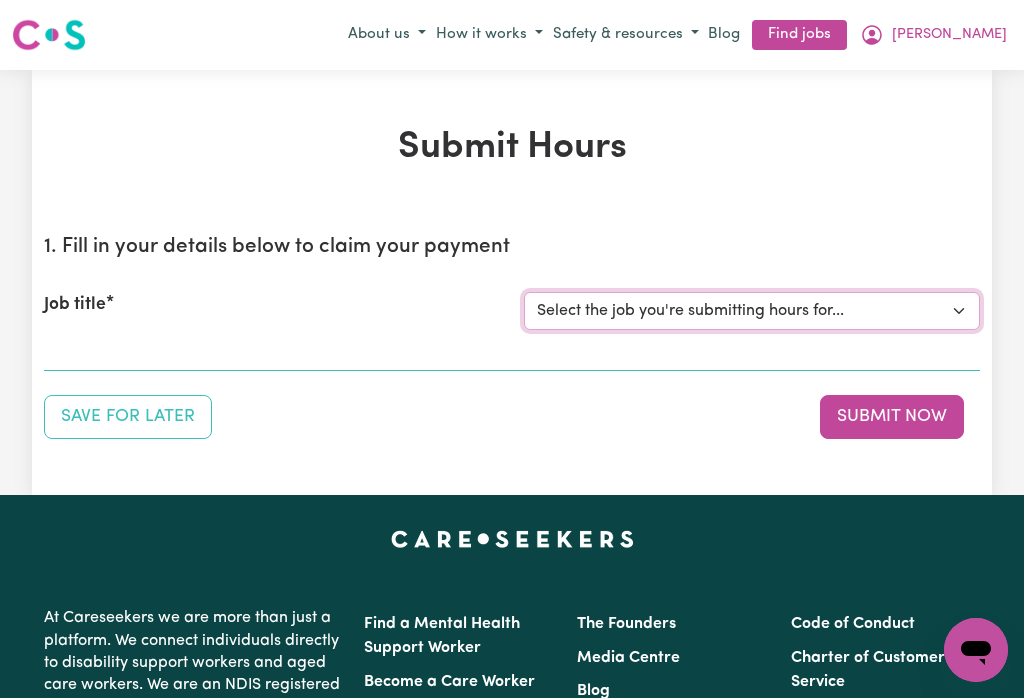 select on "501" 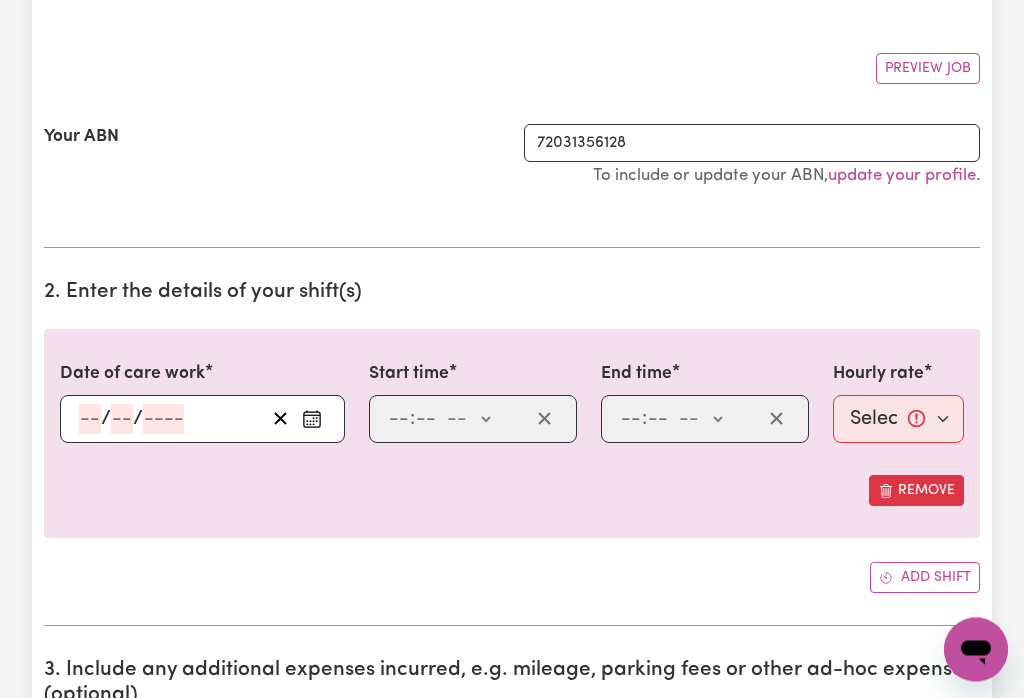 click 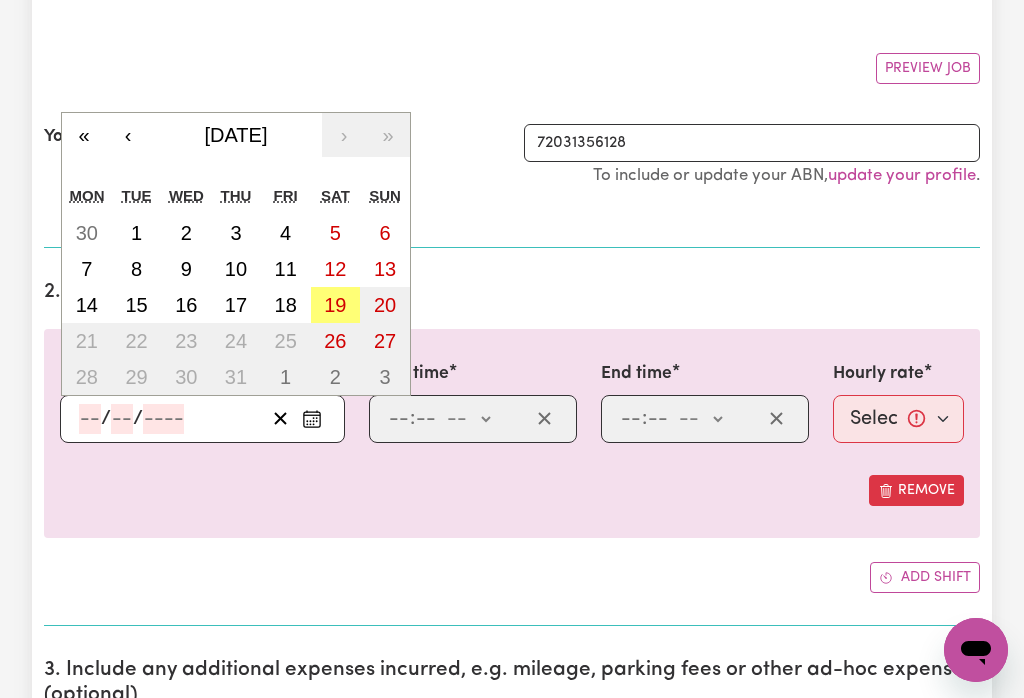 click on "13" at bounding box center (385, 269) 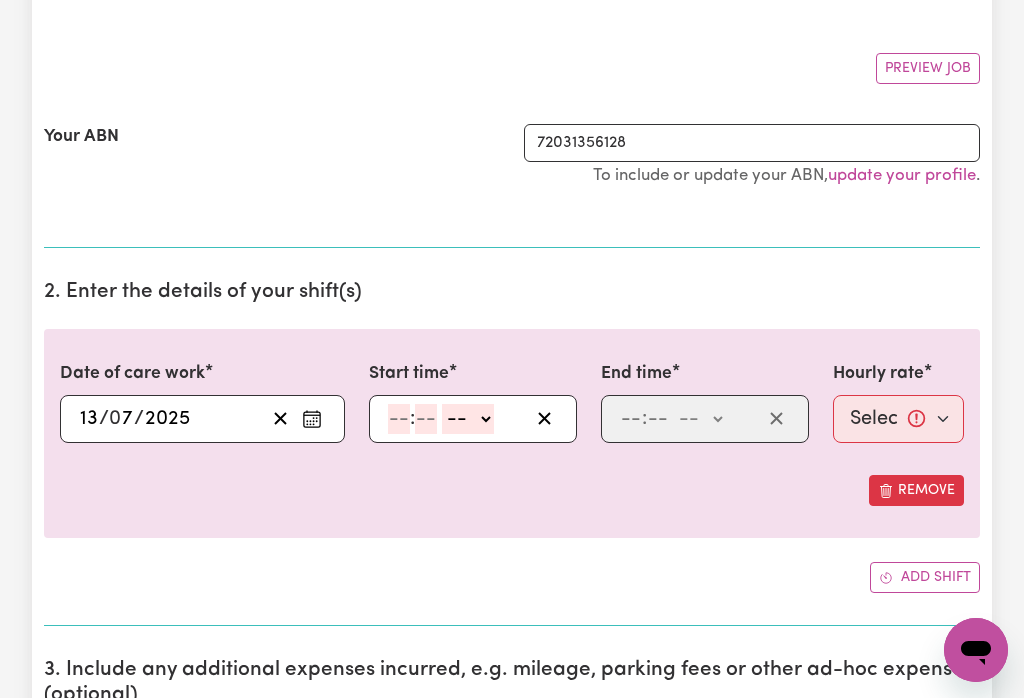 type on "[DATE]" 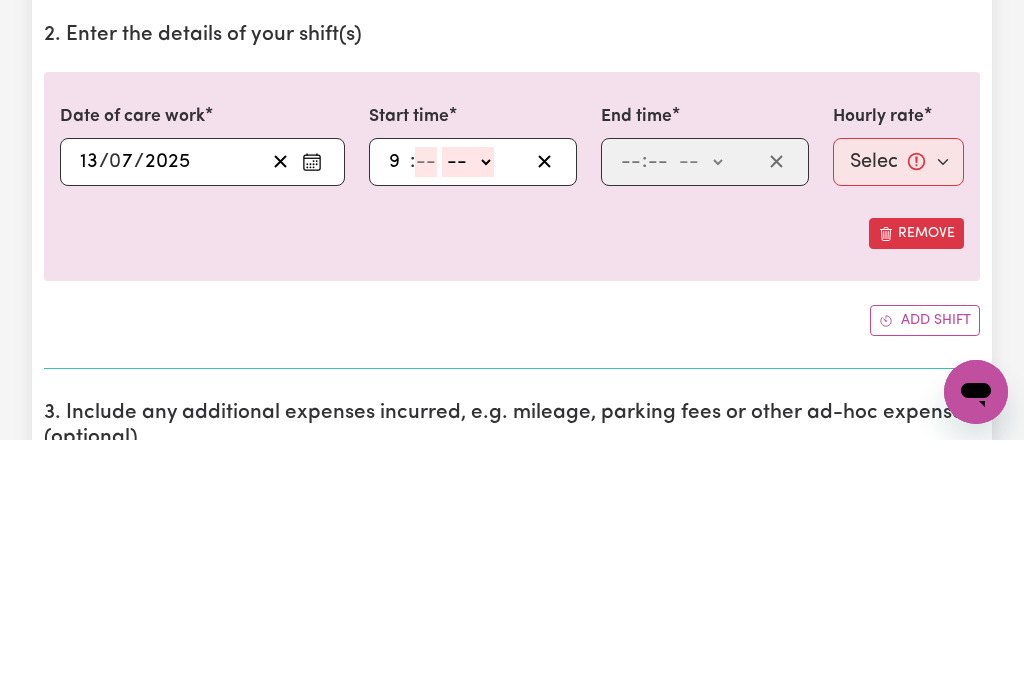 type on "9" 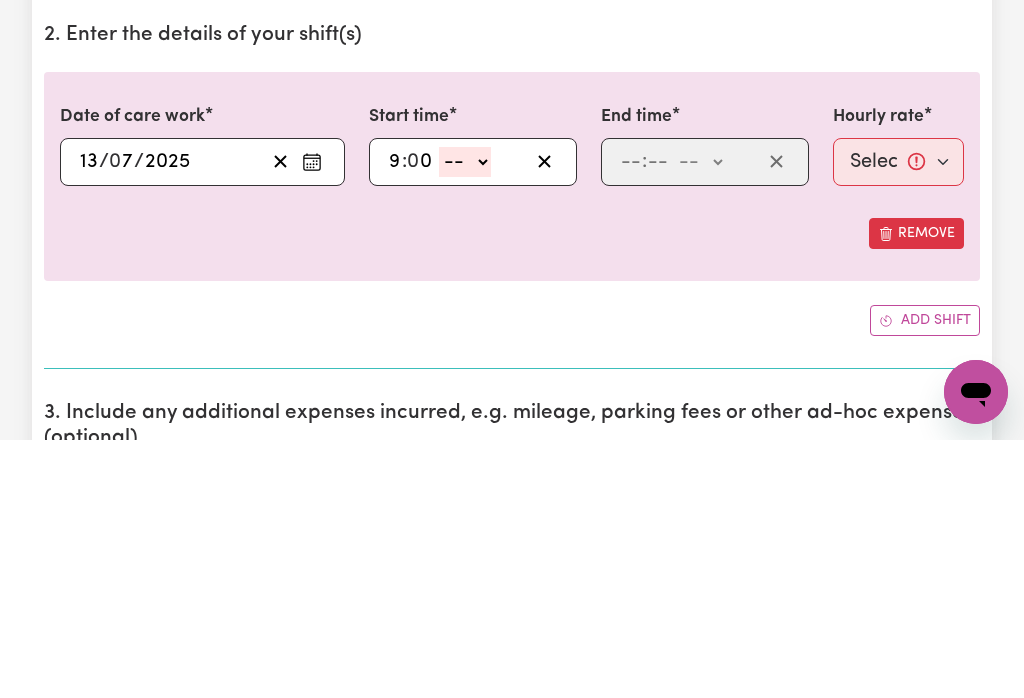 type on "0" 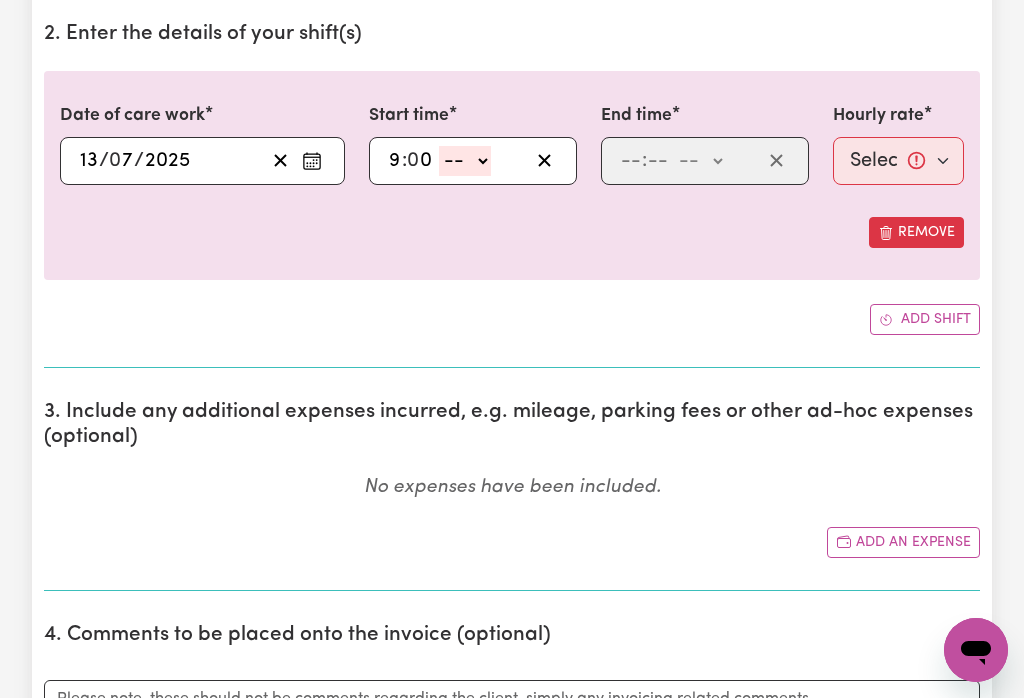 select on "am" 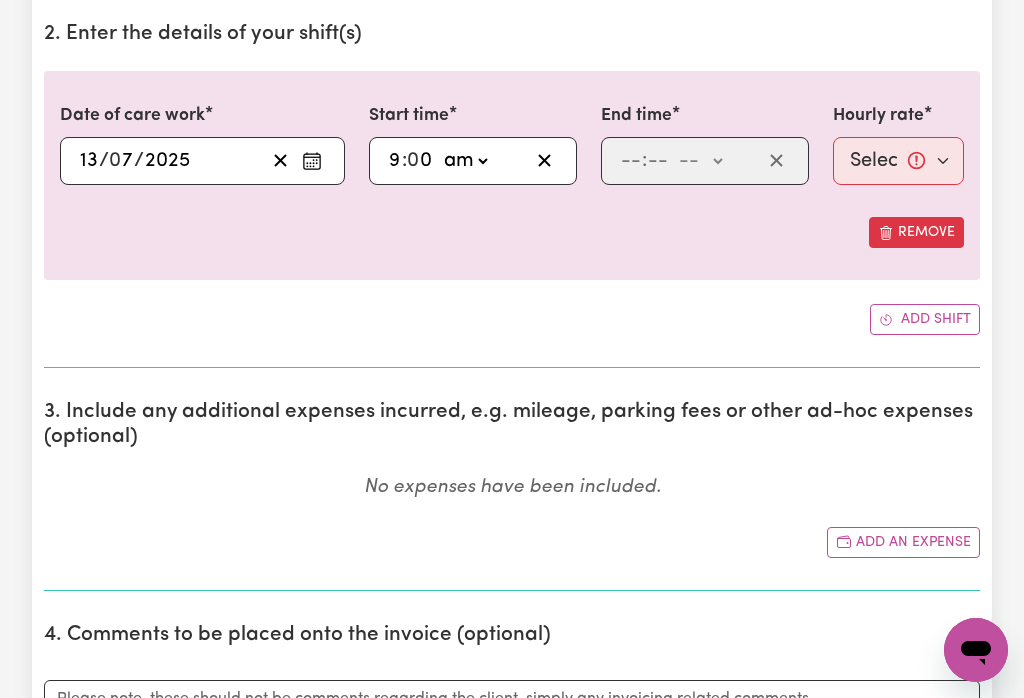 type on "09:00" 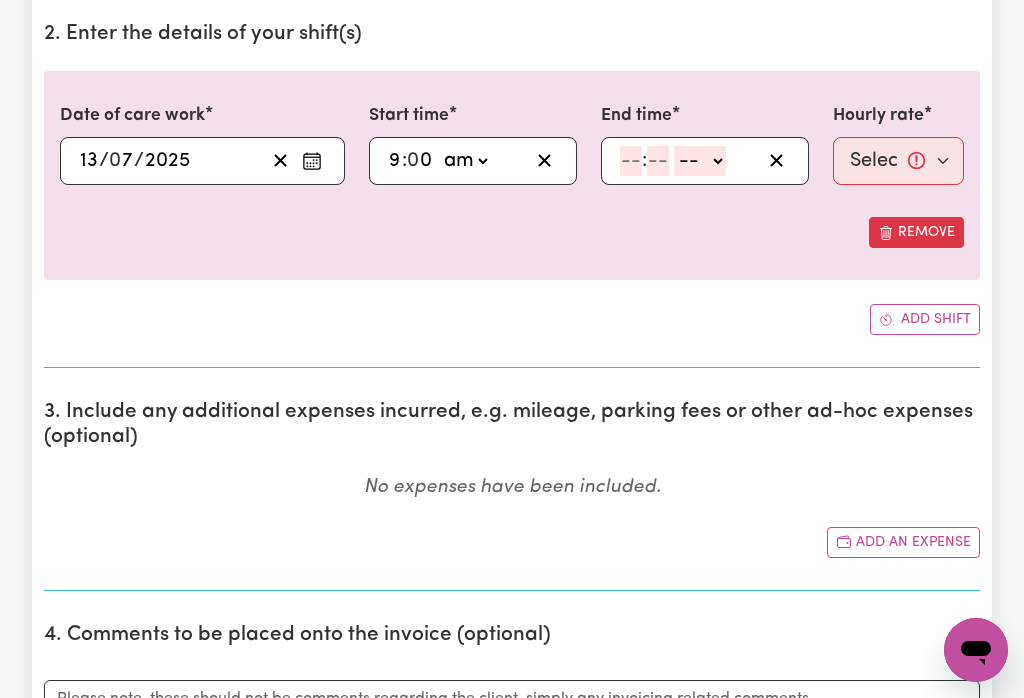 click 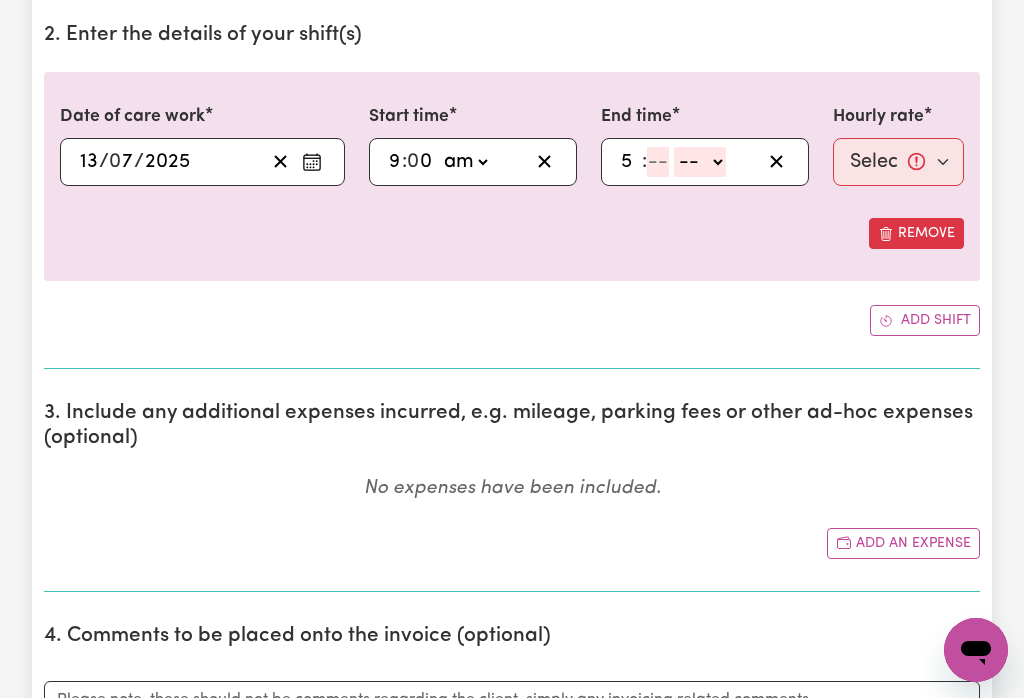 type on "5" 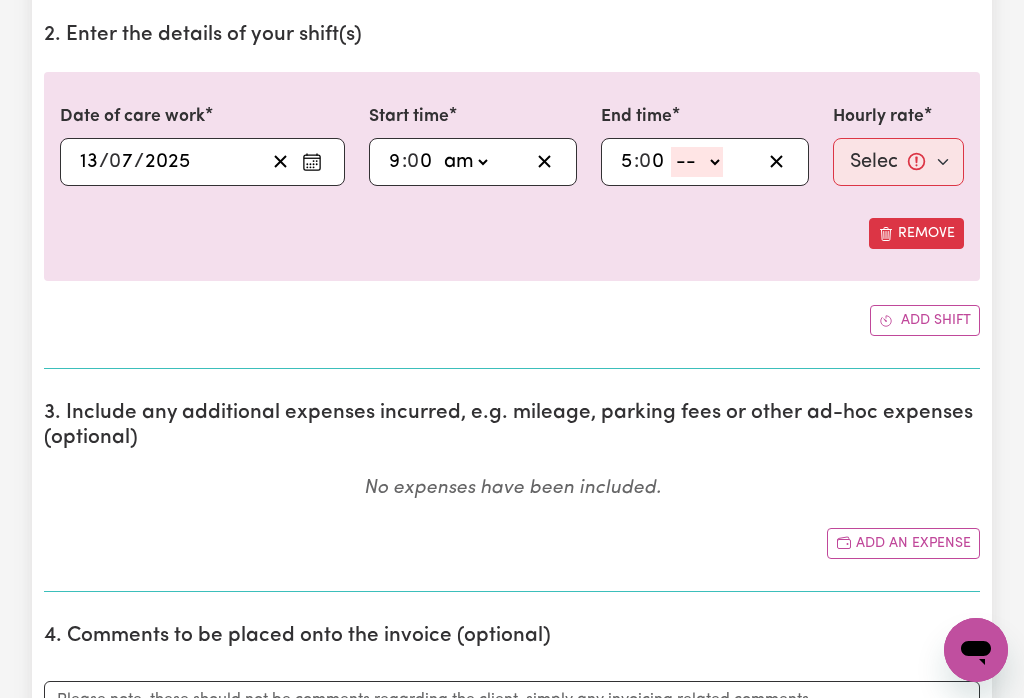 type on "0" 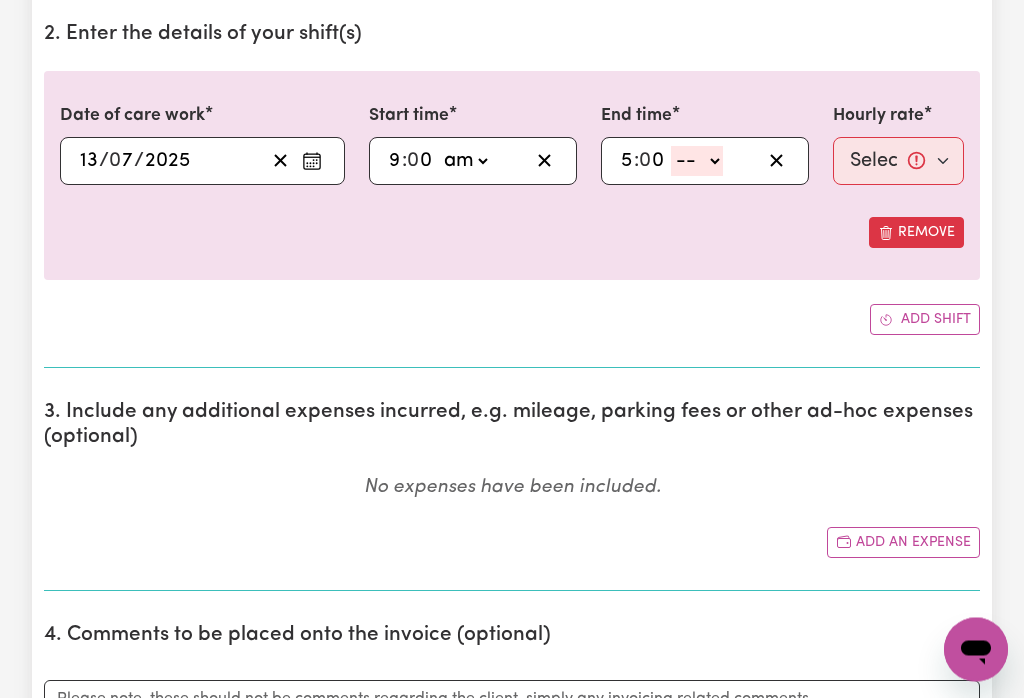 select on "pm" 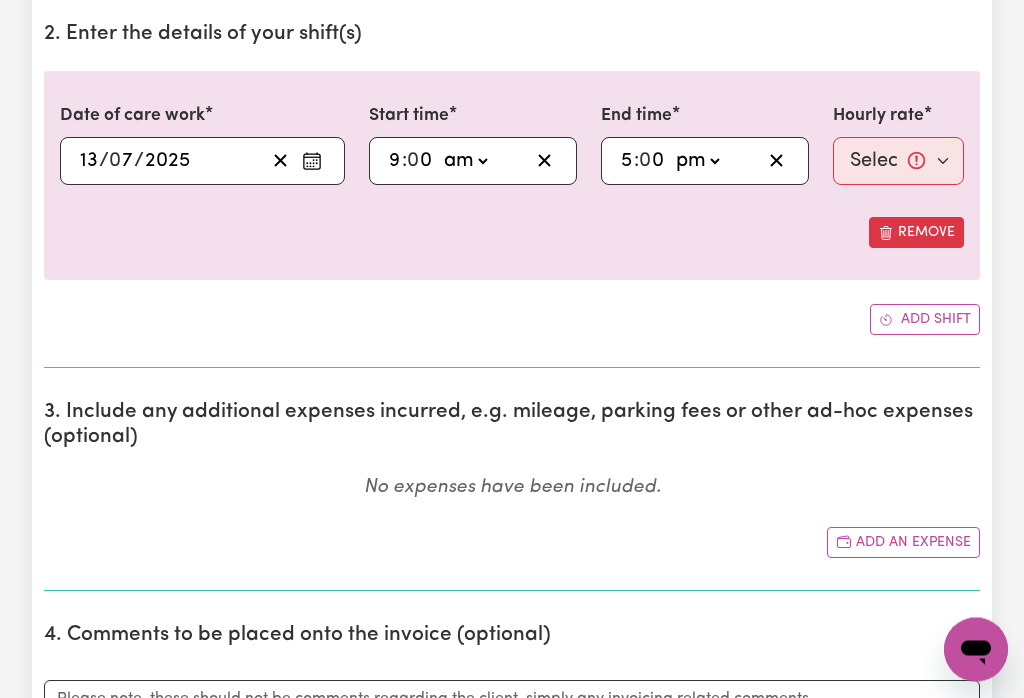 type on "17:00" 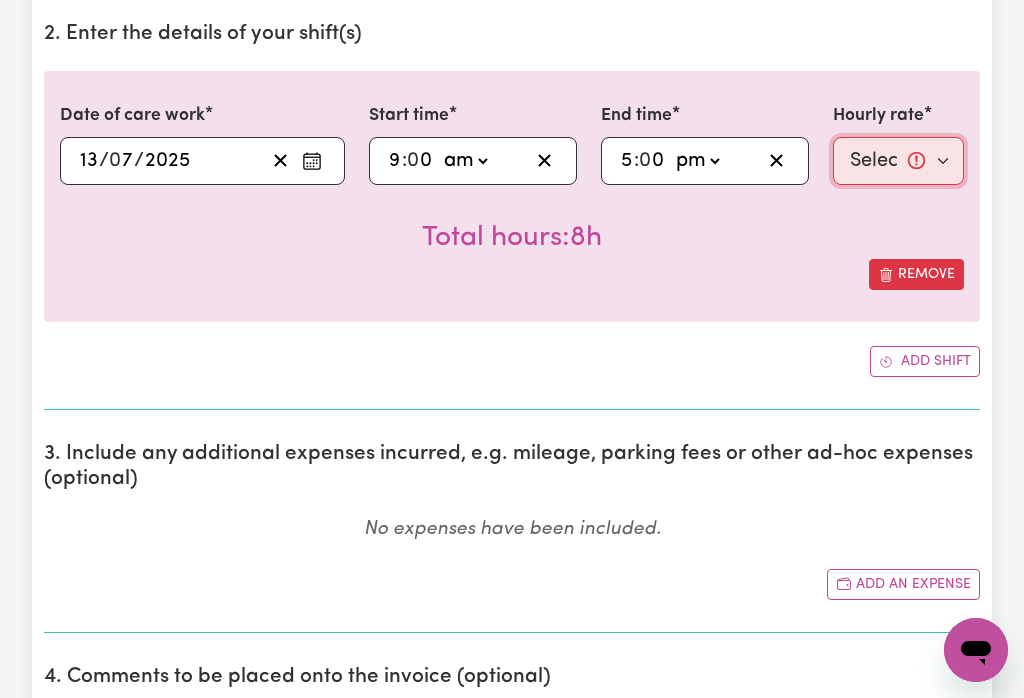 click on "Select rate... $50.00 (Weekday) $70.00 ([DATE])" at bounding box center [898, 161] 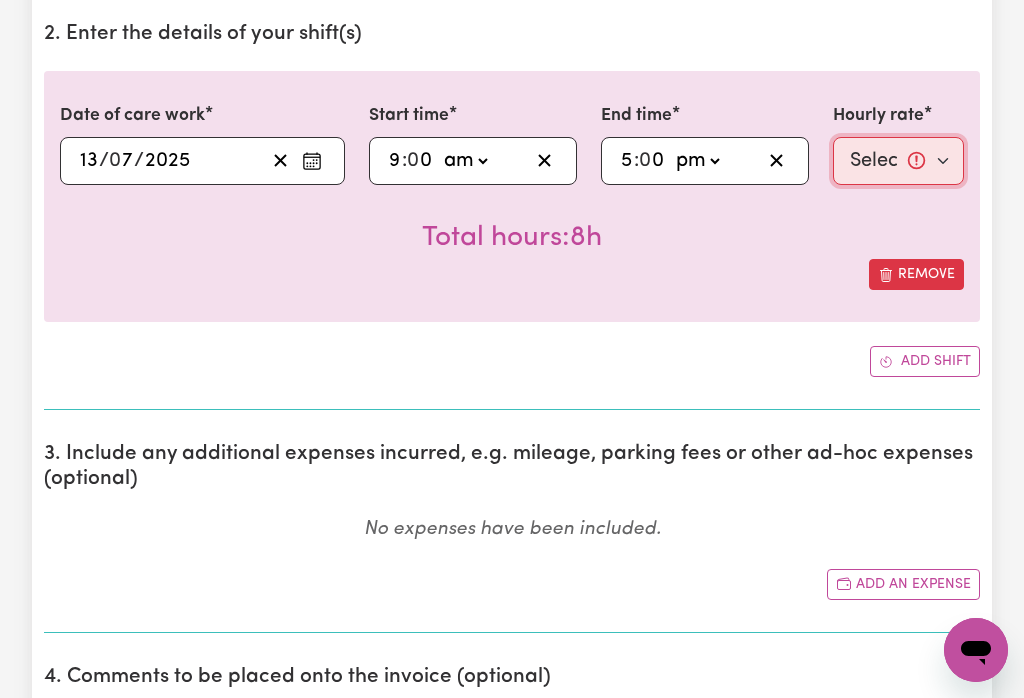 select on "70-[DATE]" 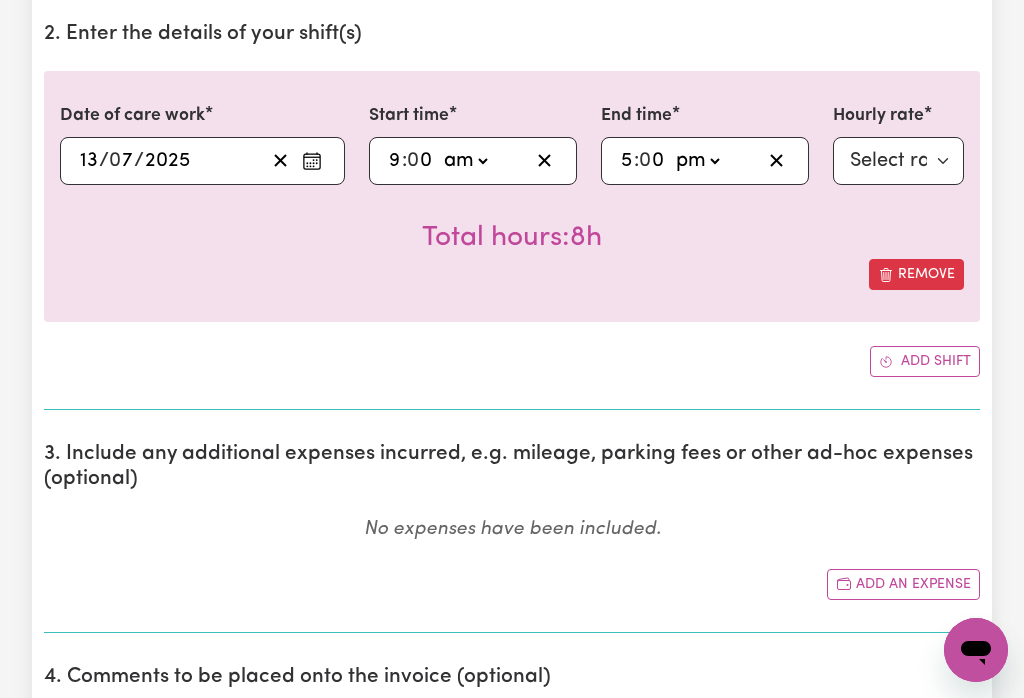 click on "Add shift" at bounding box center (925, 361) 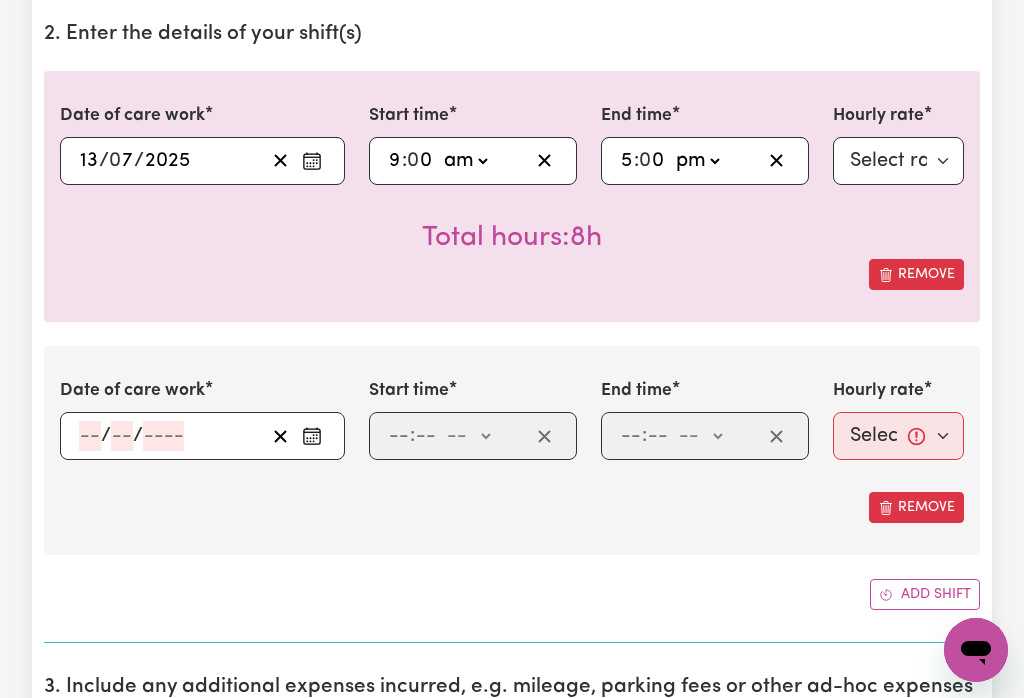 click 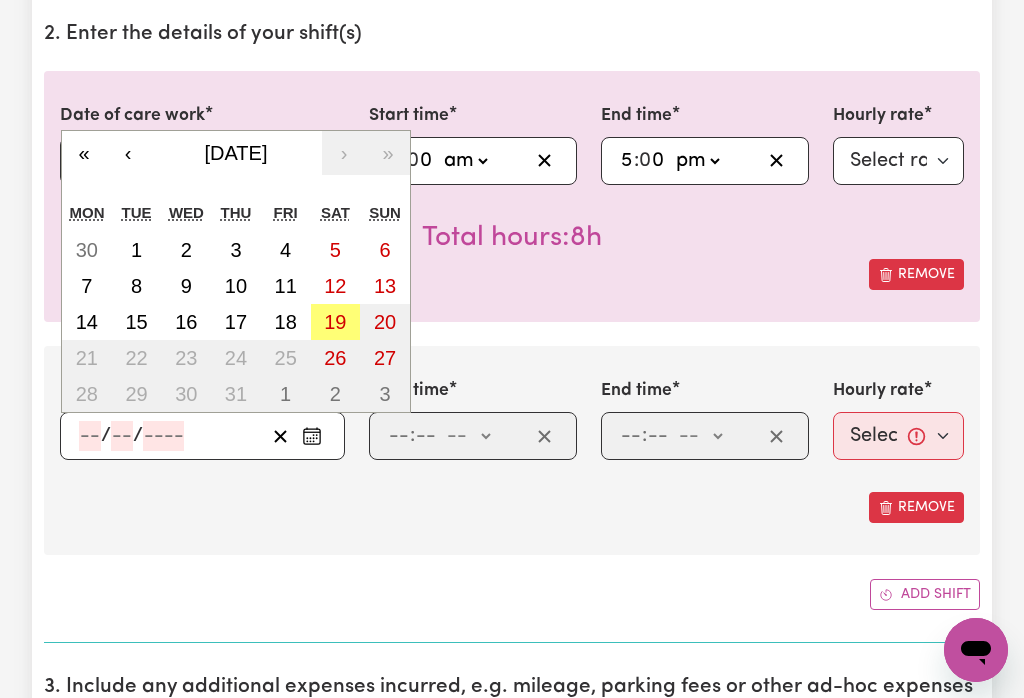 click on "14" at bounding box center [87, 322] 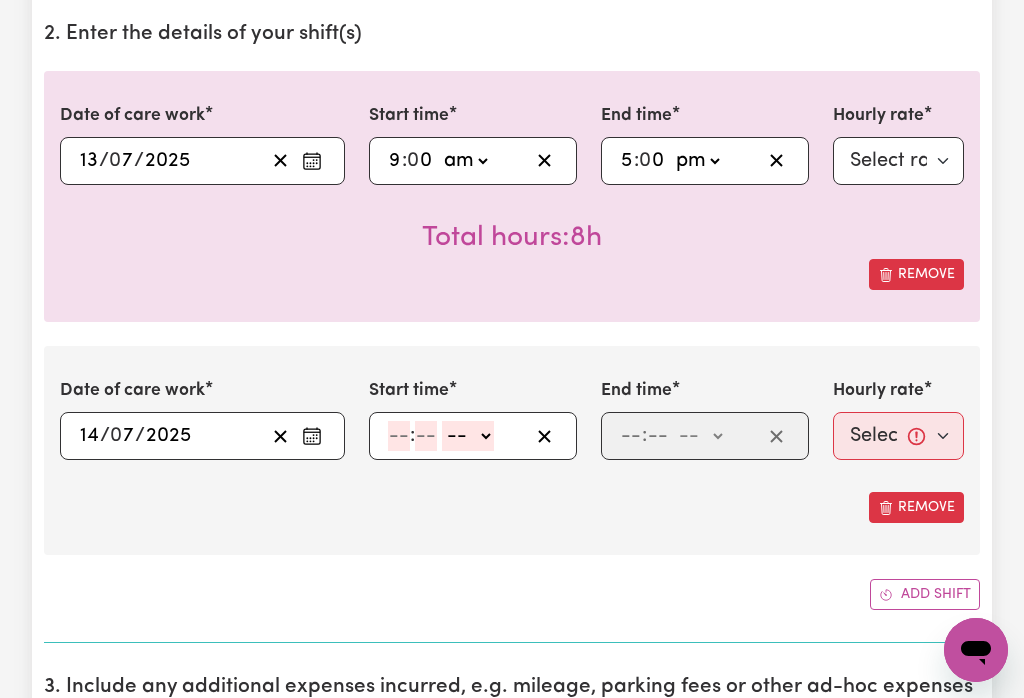 click 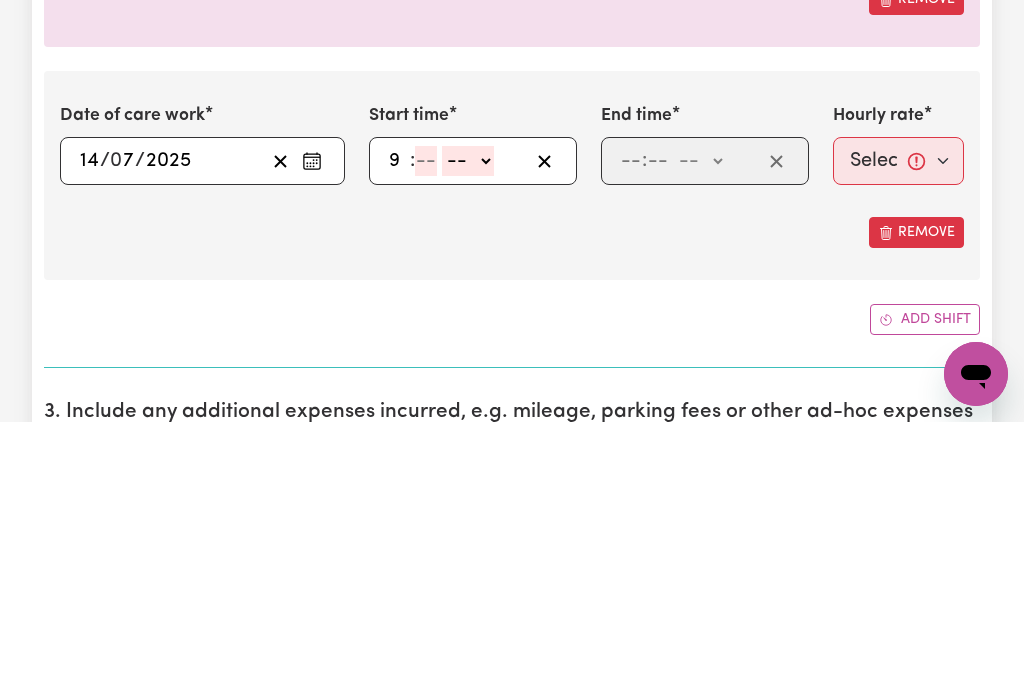 type on "9" 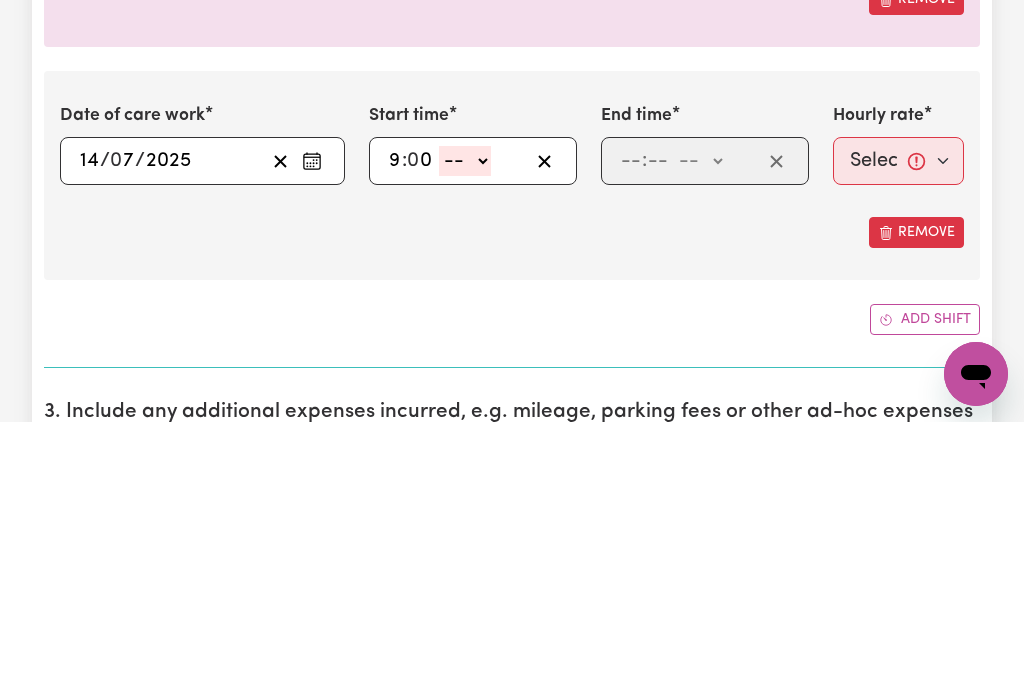 type on "0" 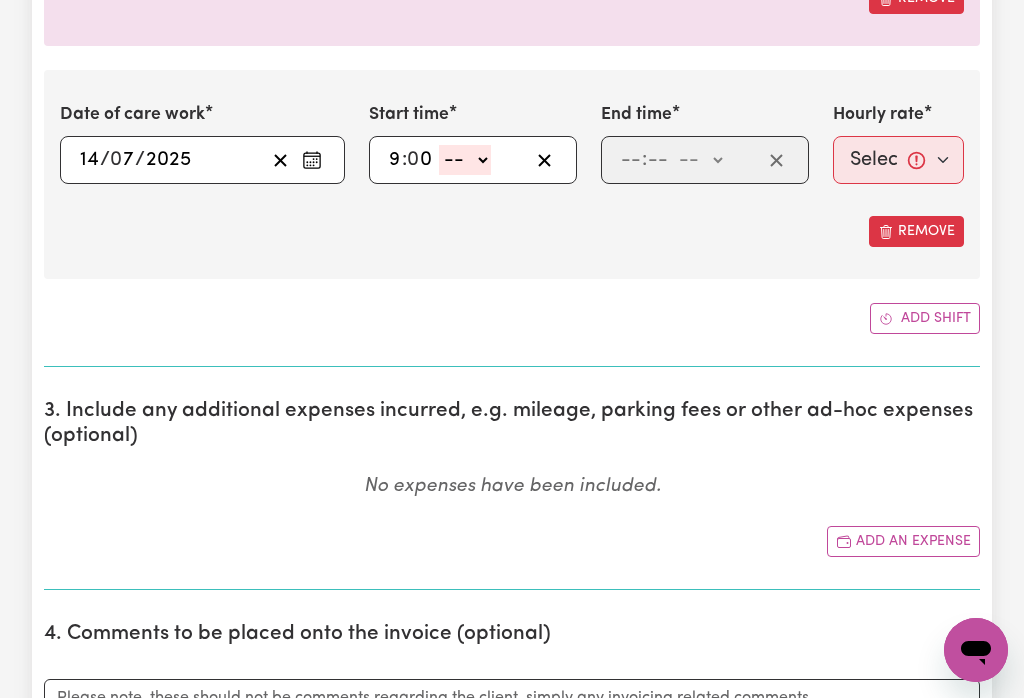 select on "am" 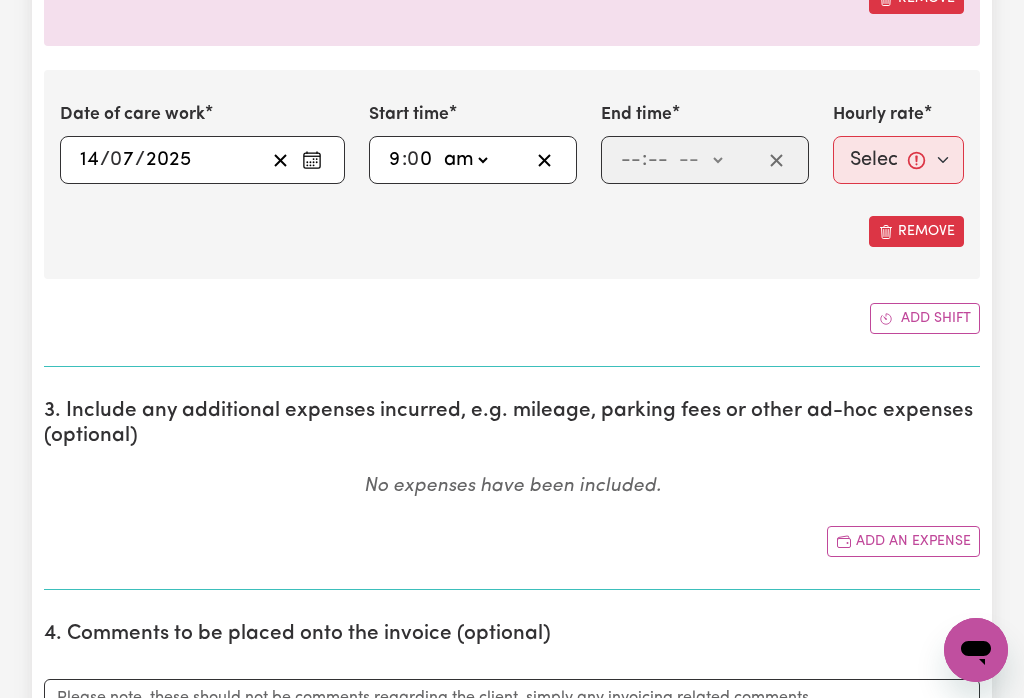 type on "09:00" 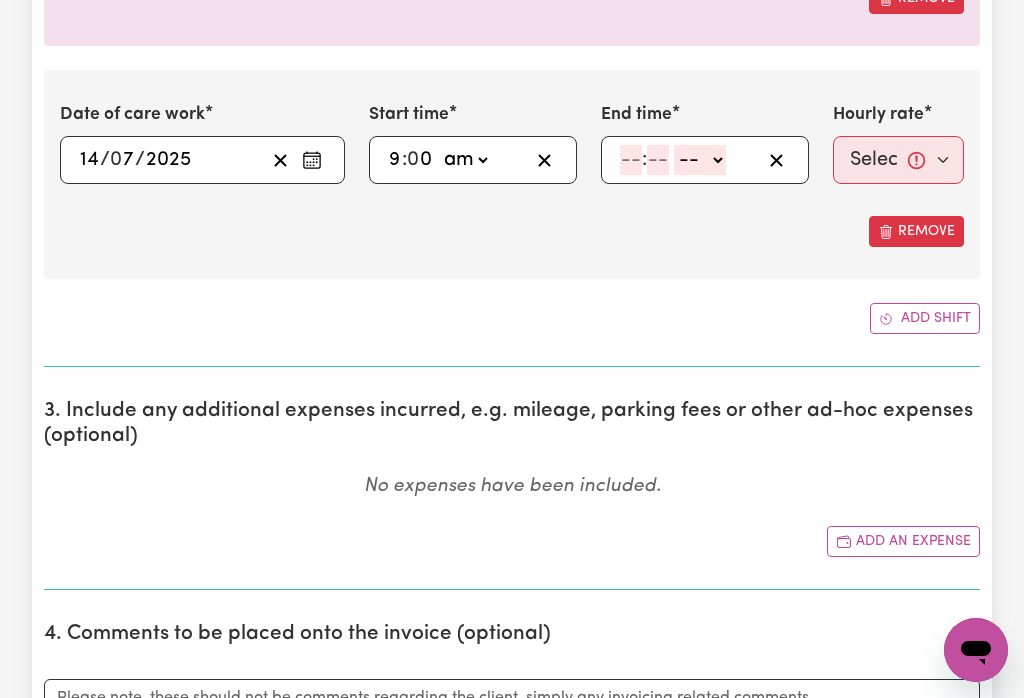 click 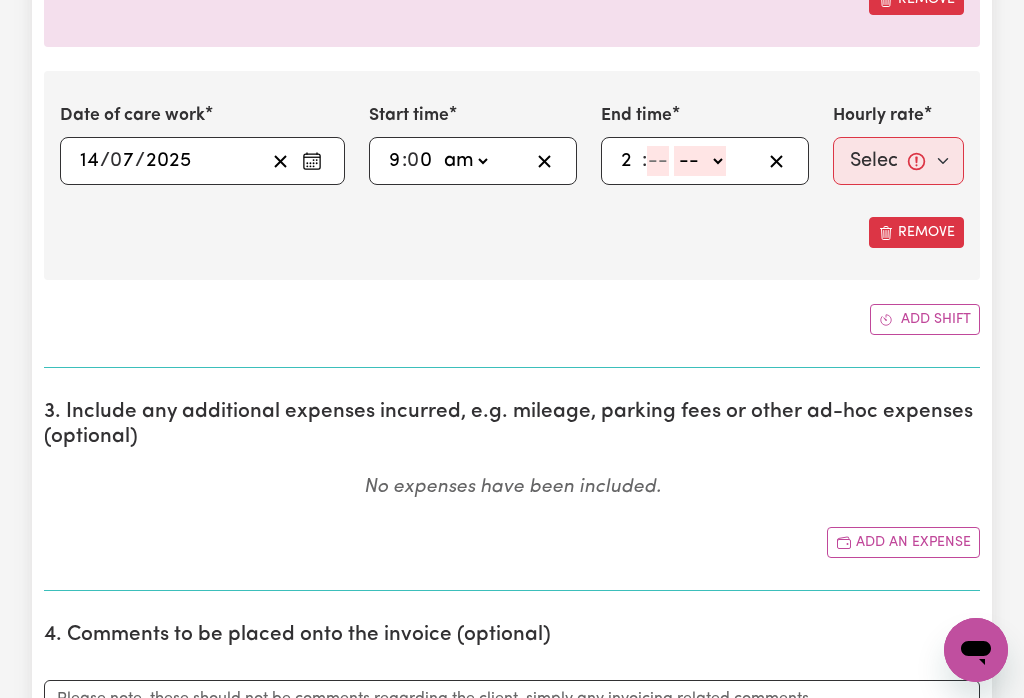 type on "2" 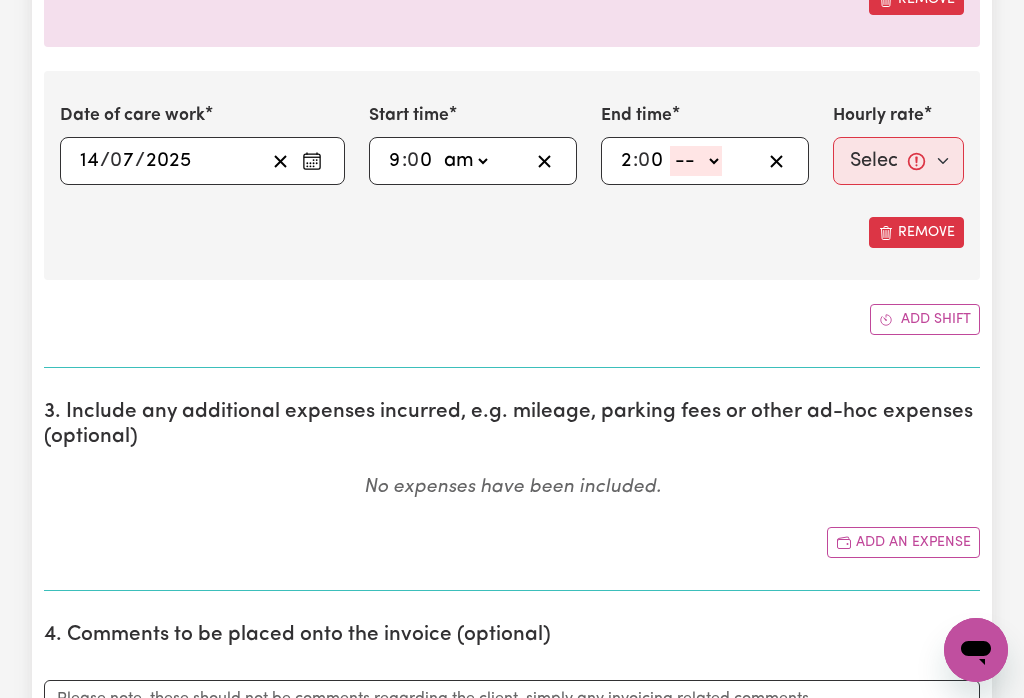 type on "0" 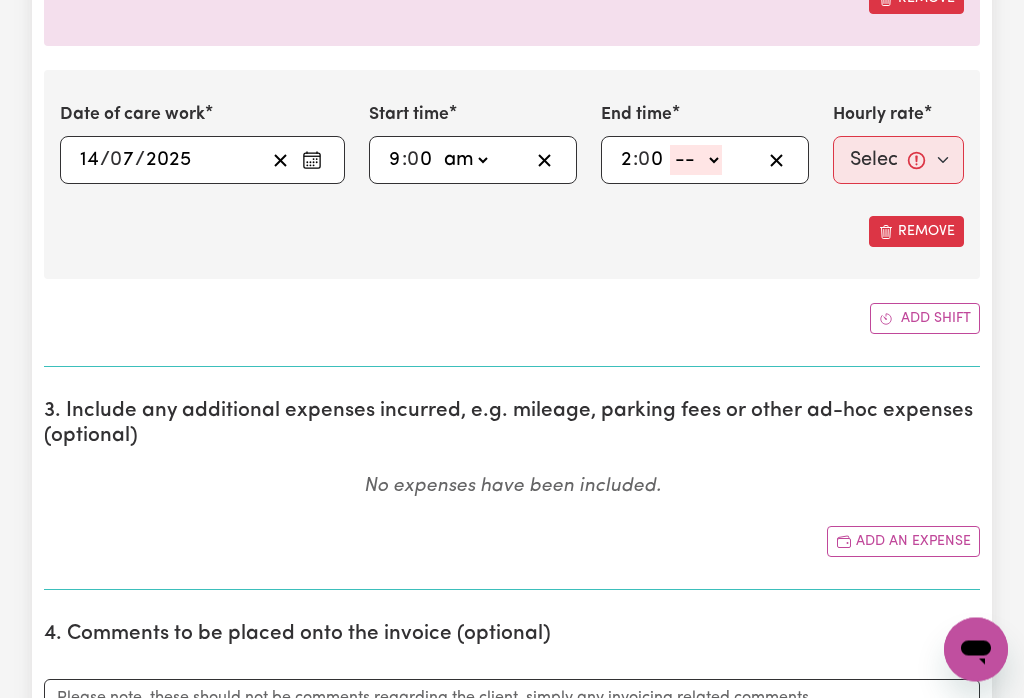 select on "am" 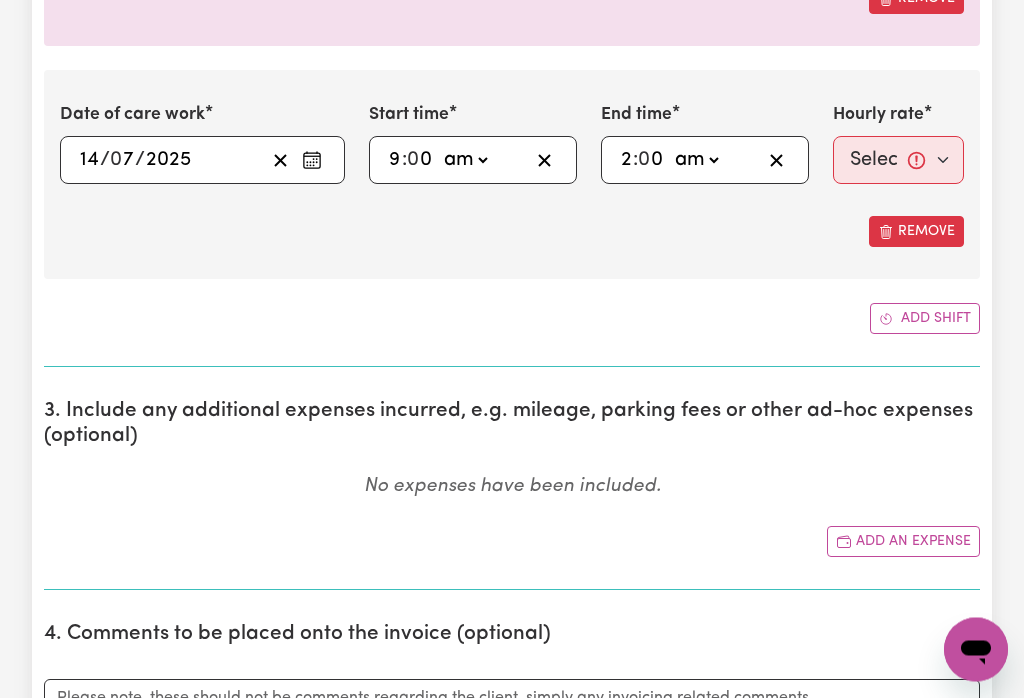 type on "02:00" 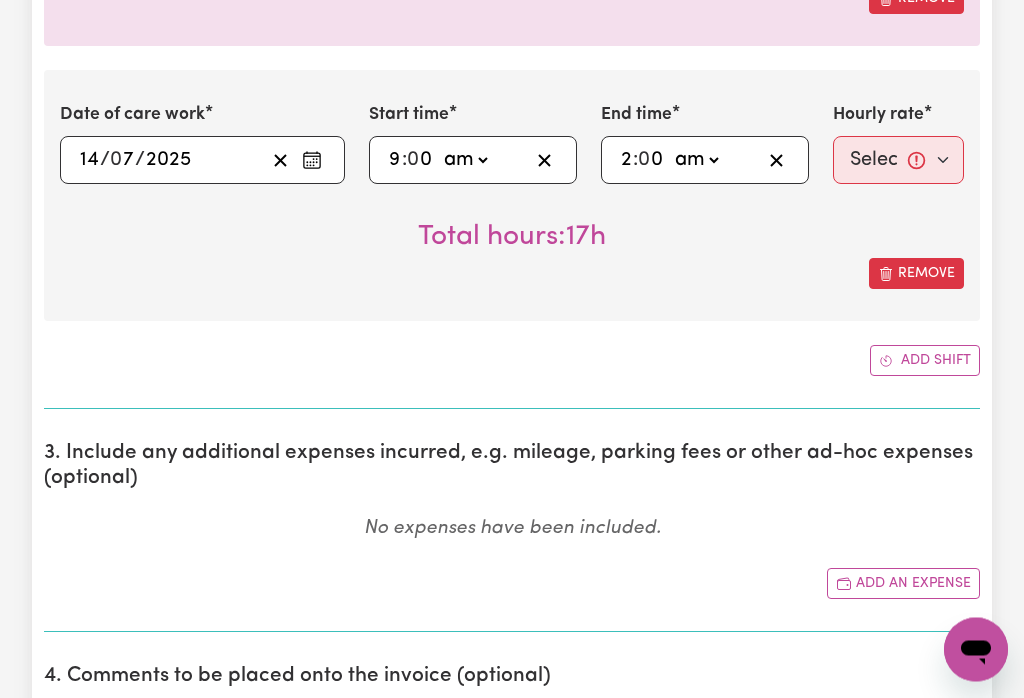 scroll, scrollTop: 867, scrollLeft: 0, axis: vertical 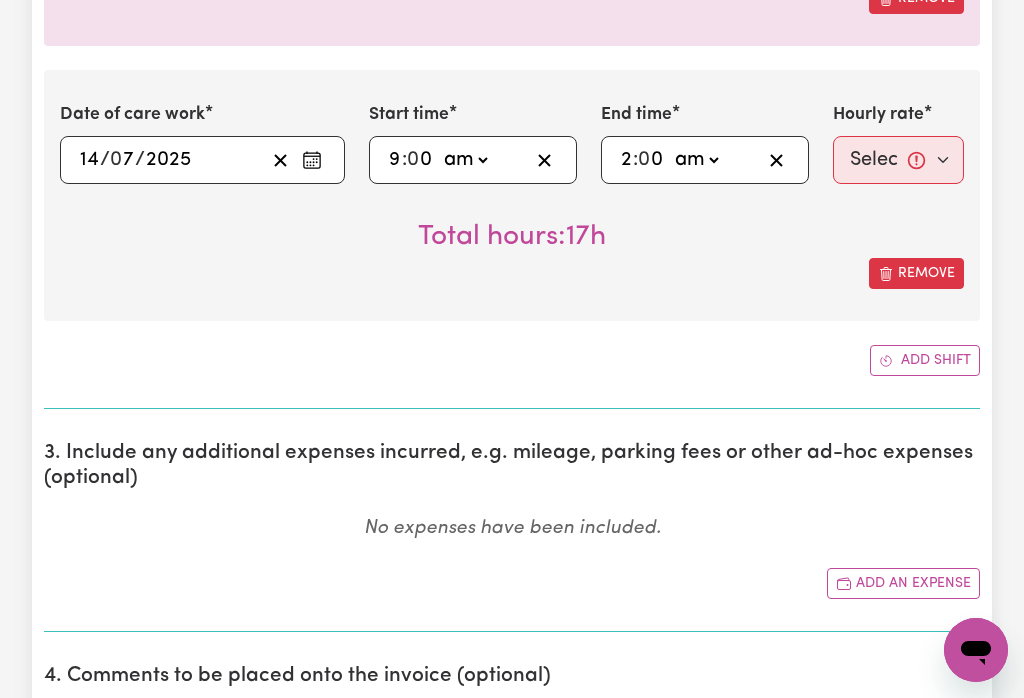 click on "am pm" 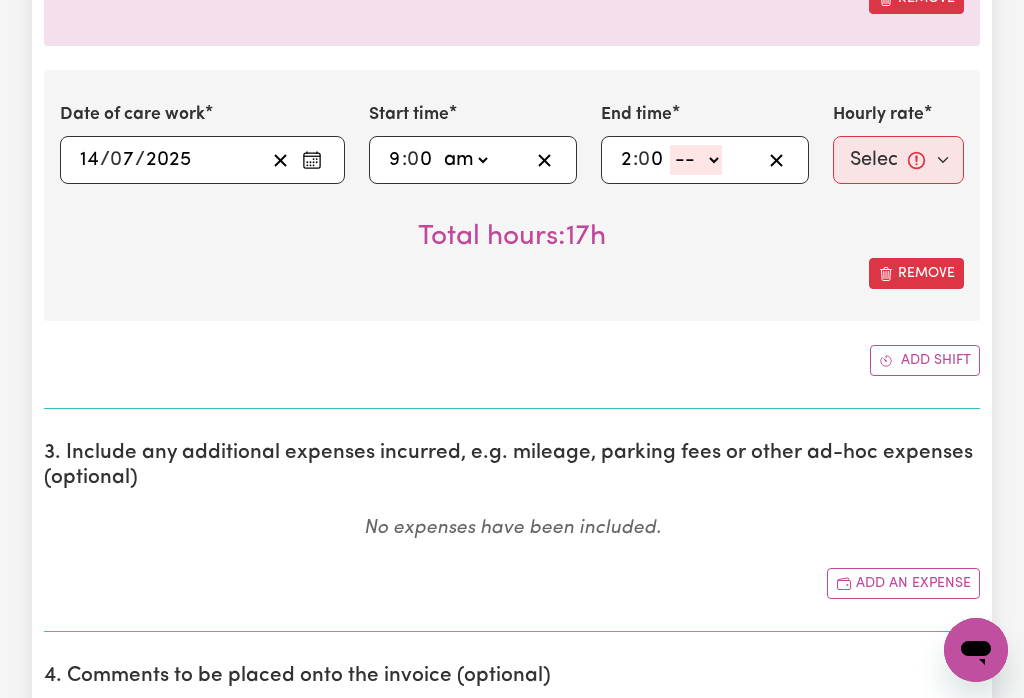 click on "-- am pm" 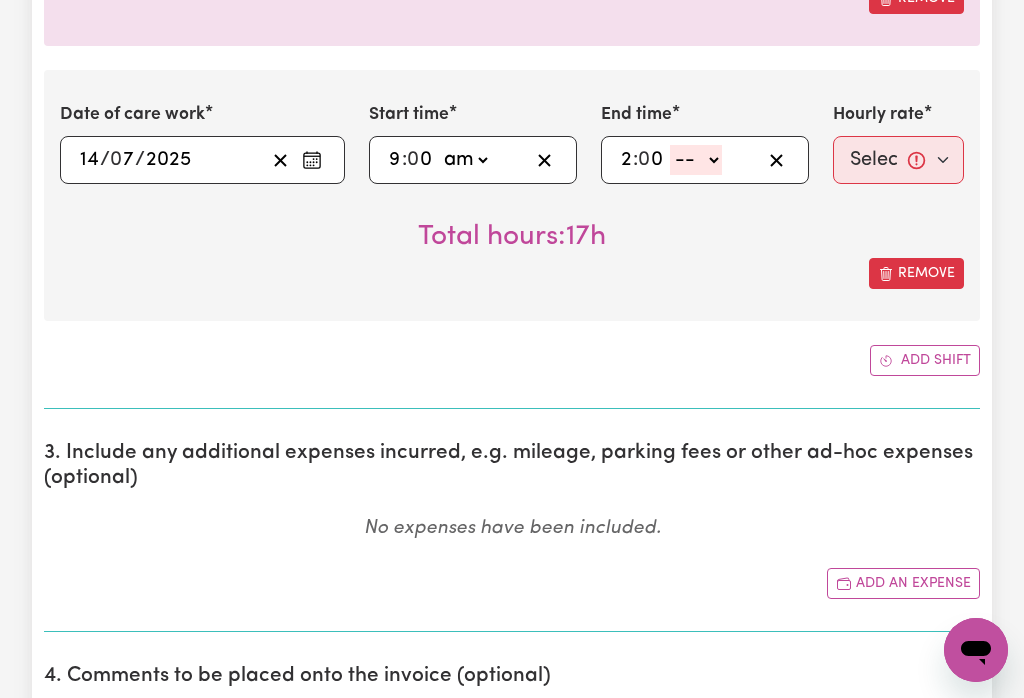 select on "pm" 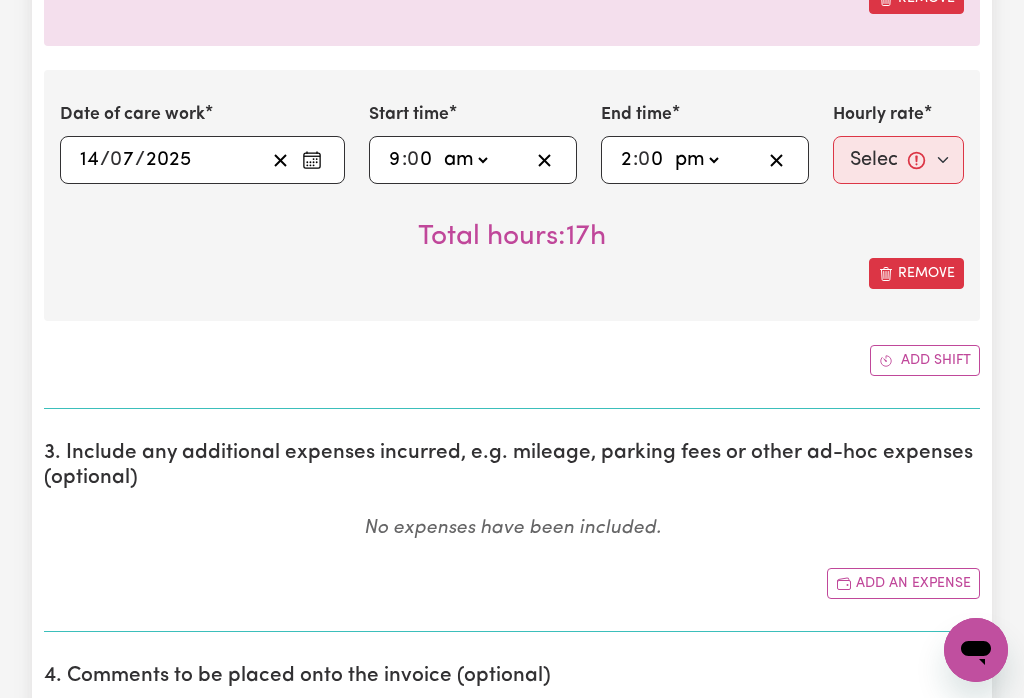 type on "14:00" 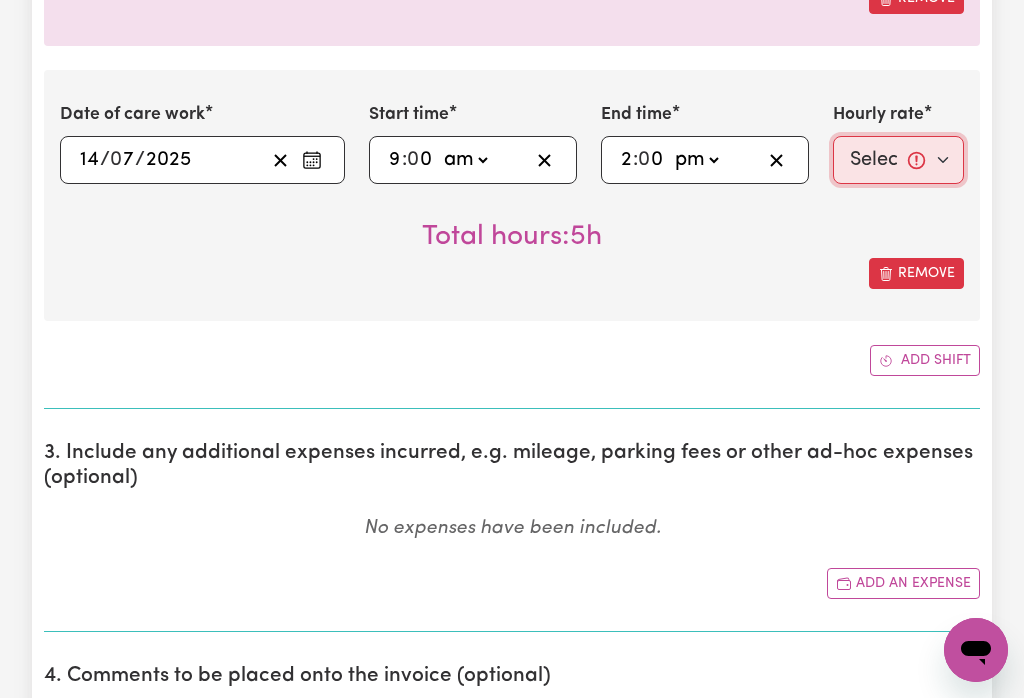 click on "Select rate... $50.00 (Weekday) $70.00 ([DATE])" at bounding box center (898, 160) 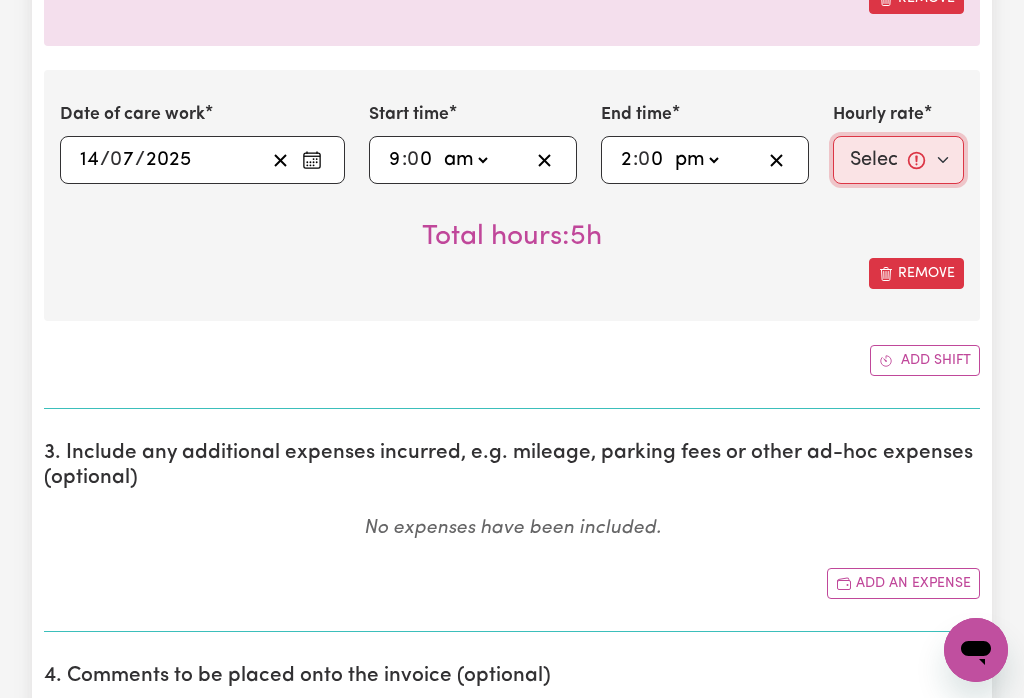 select on "50-Weekday" 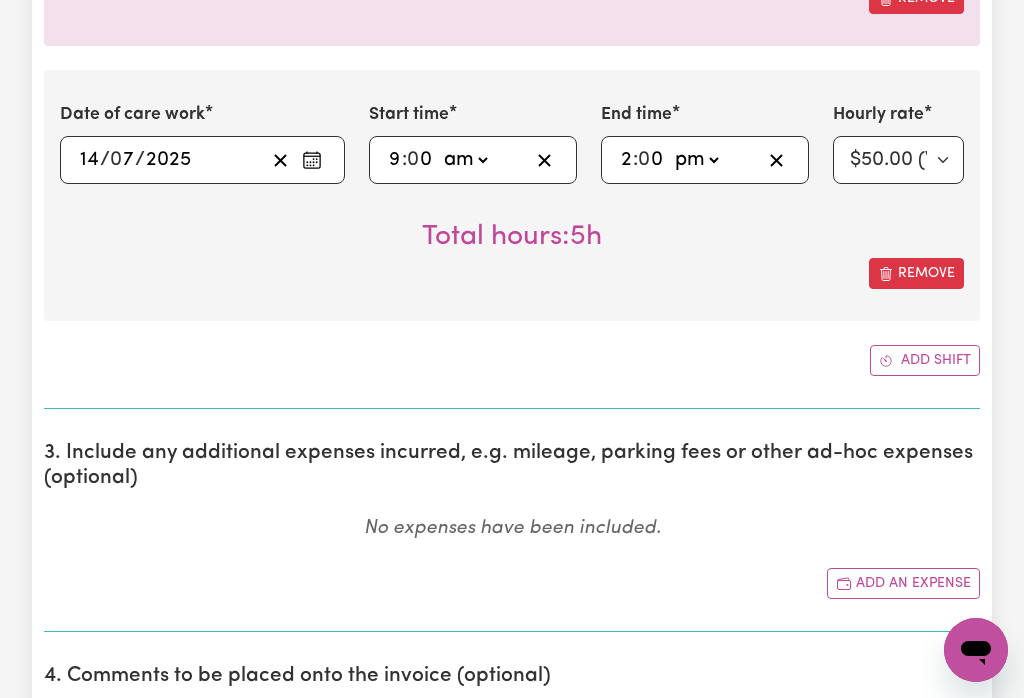 click on "Add shift" at bounding box center (925, 360) 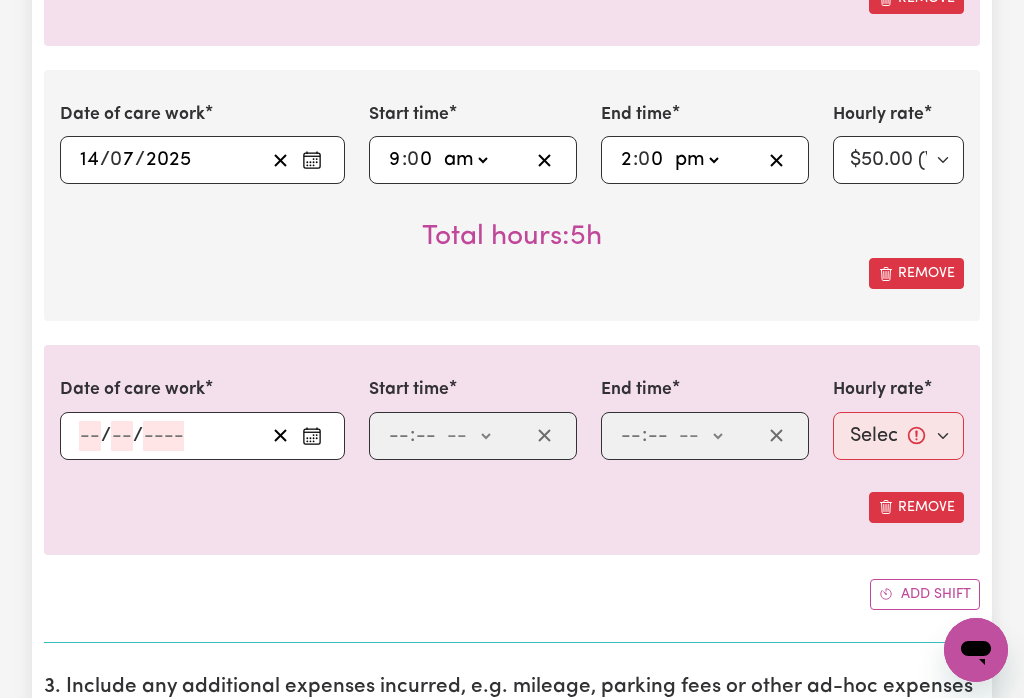 click 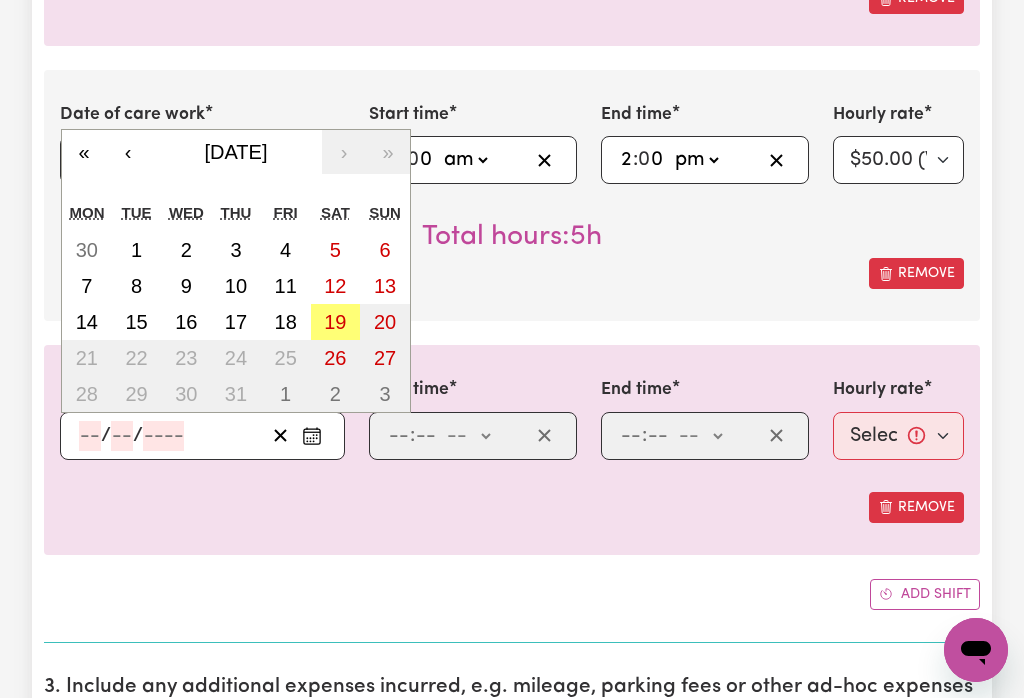 click on "15" at bounding box center (136, 322) 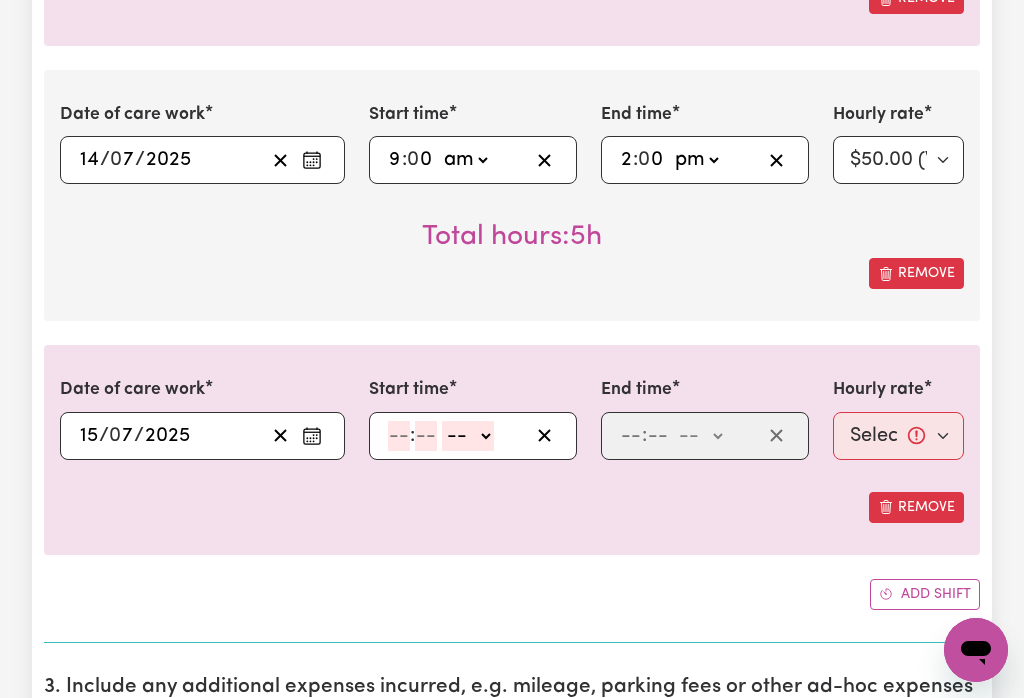type on "[DATE]" 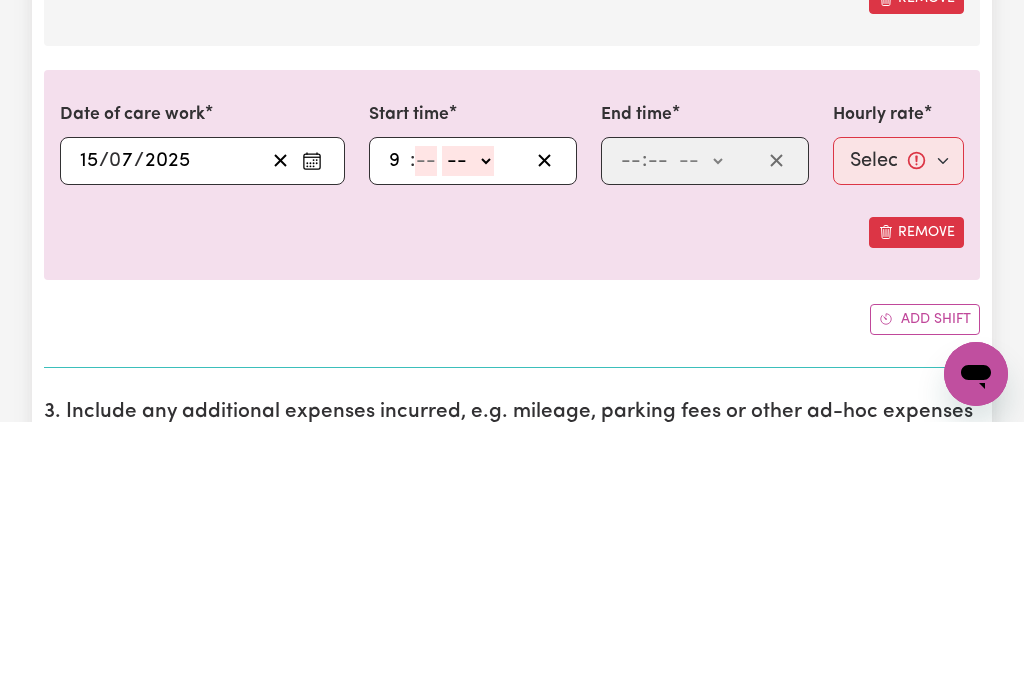 type on "9" 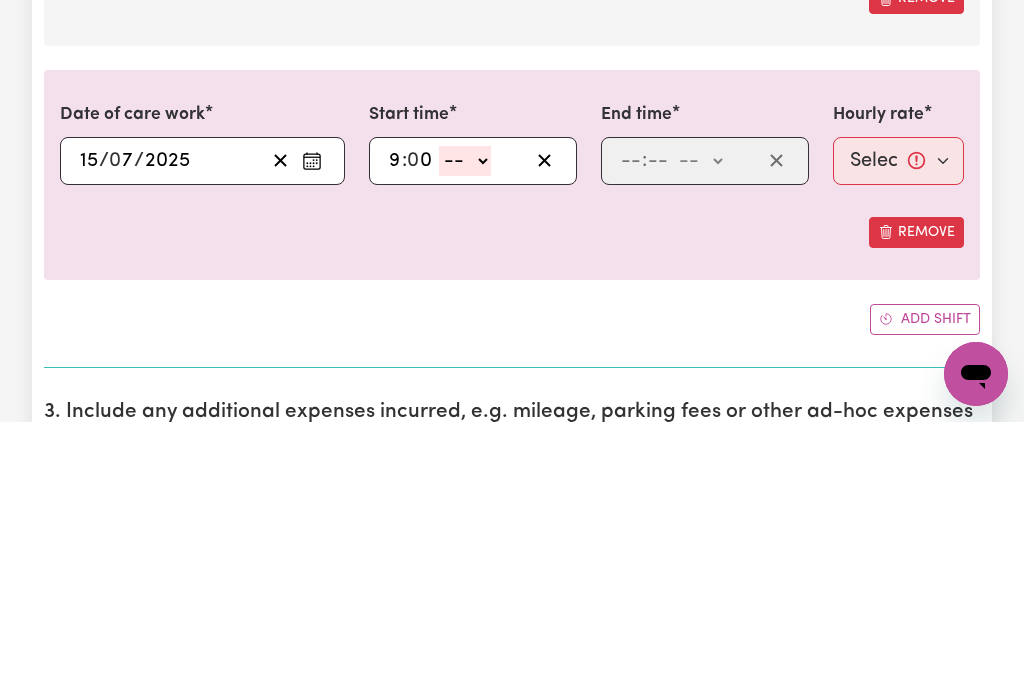 type on "0" 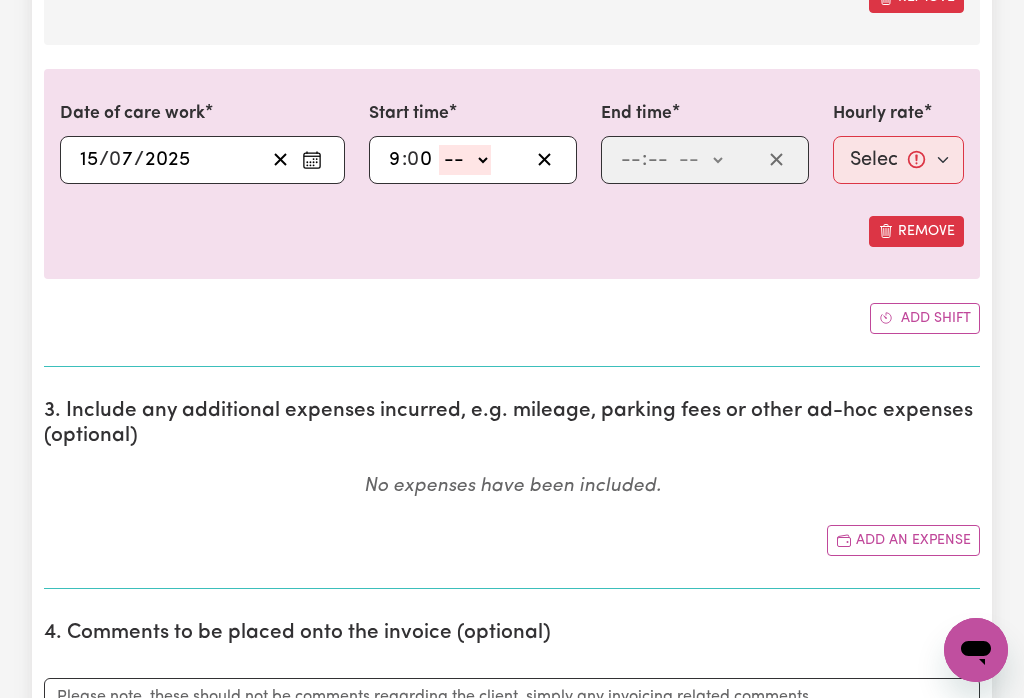 select on "am" 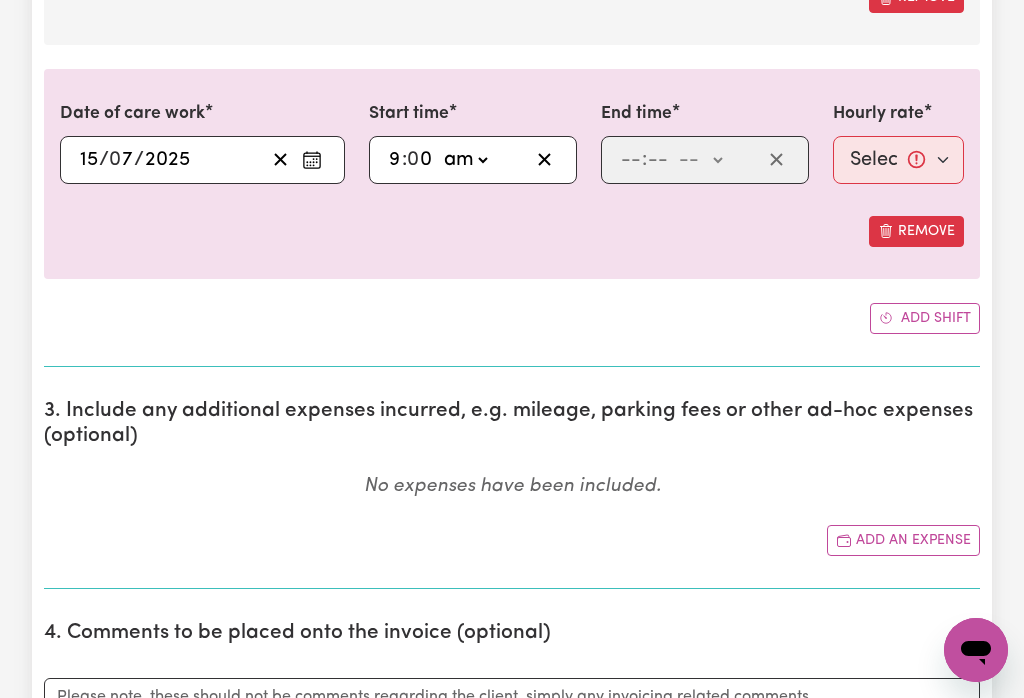 type on "09:00" 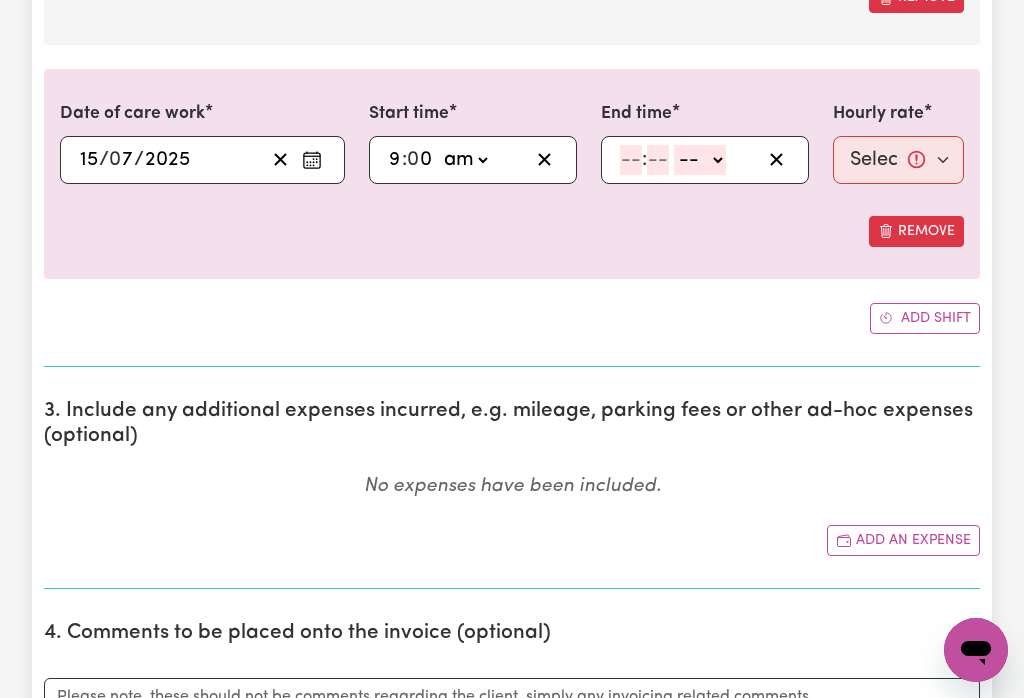 click 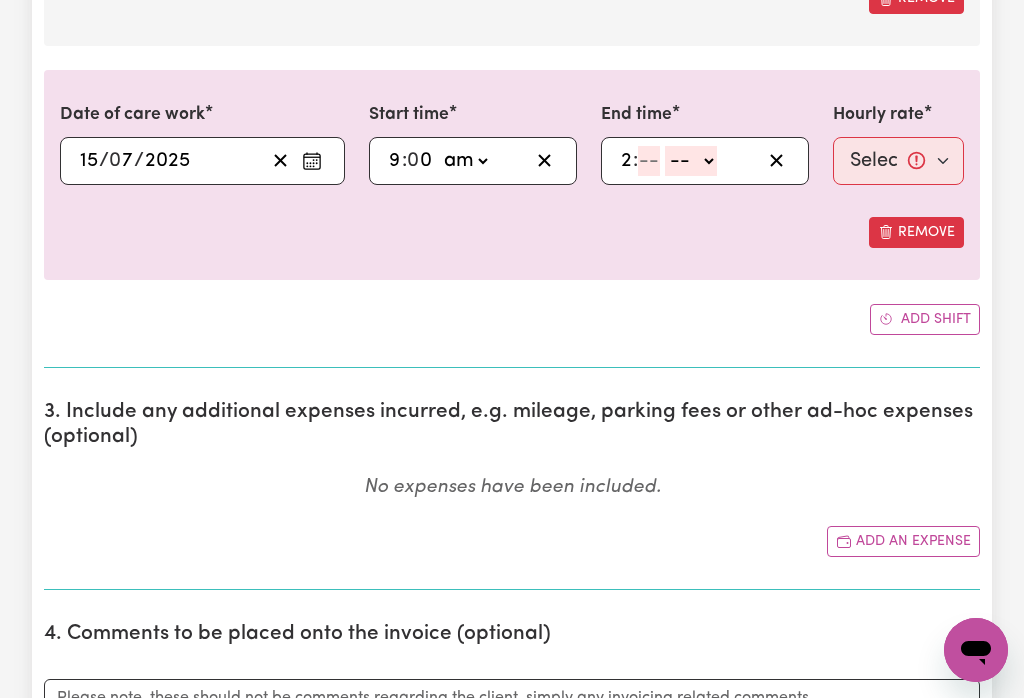 type on "2" 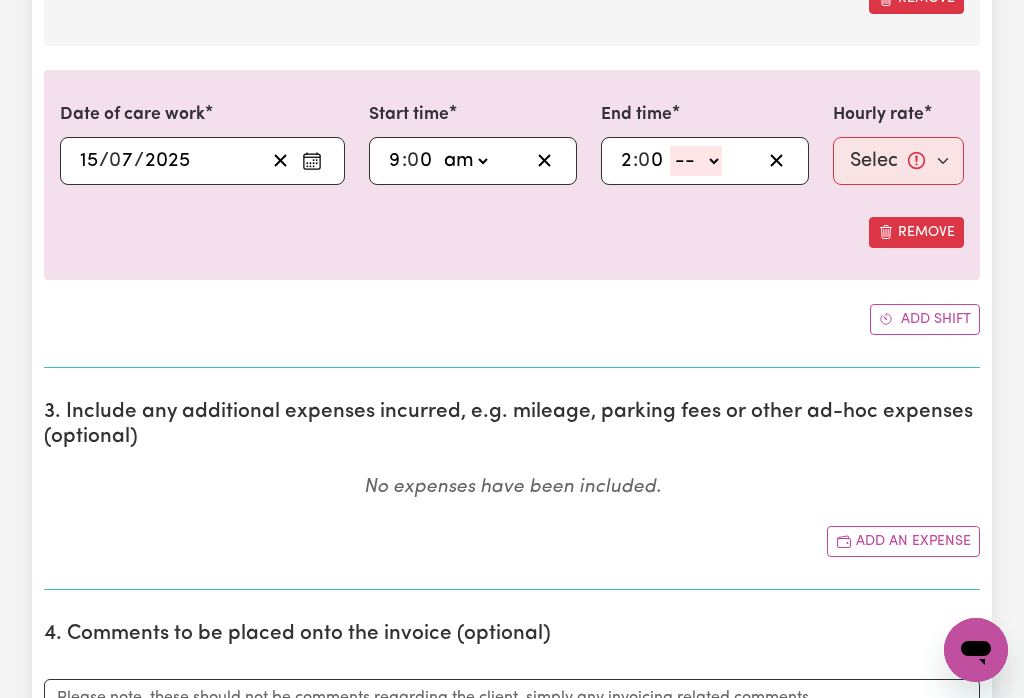 type on "0" 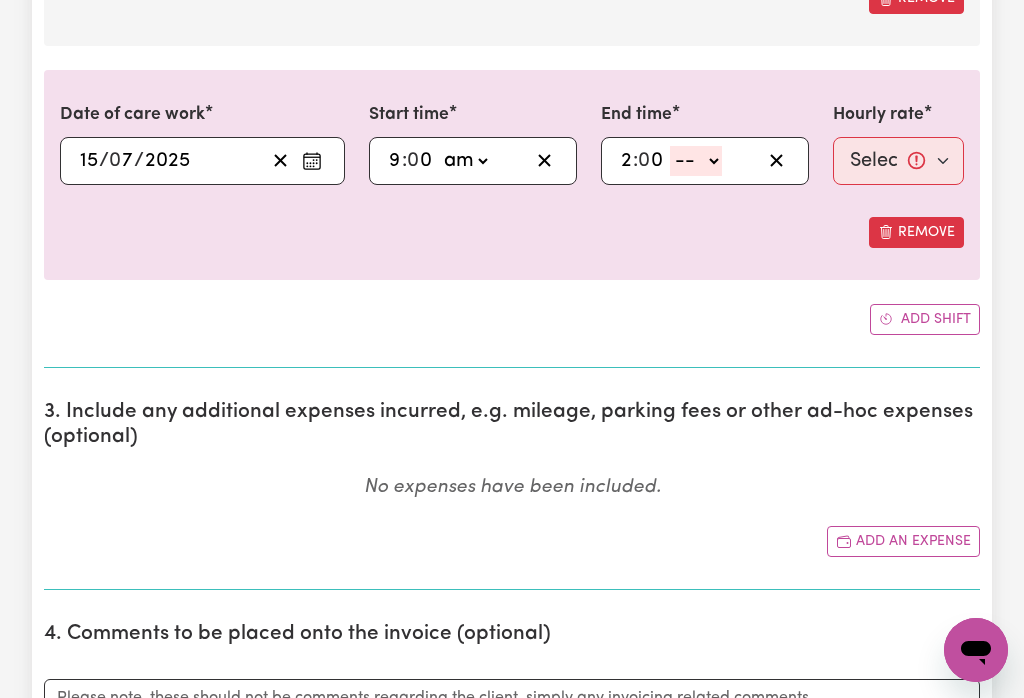 click on "-- am pm" 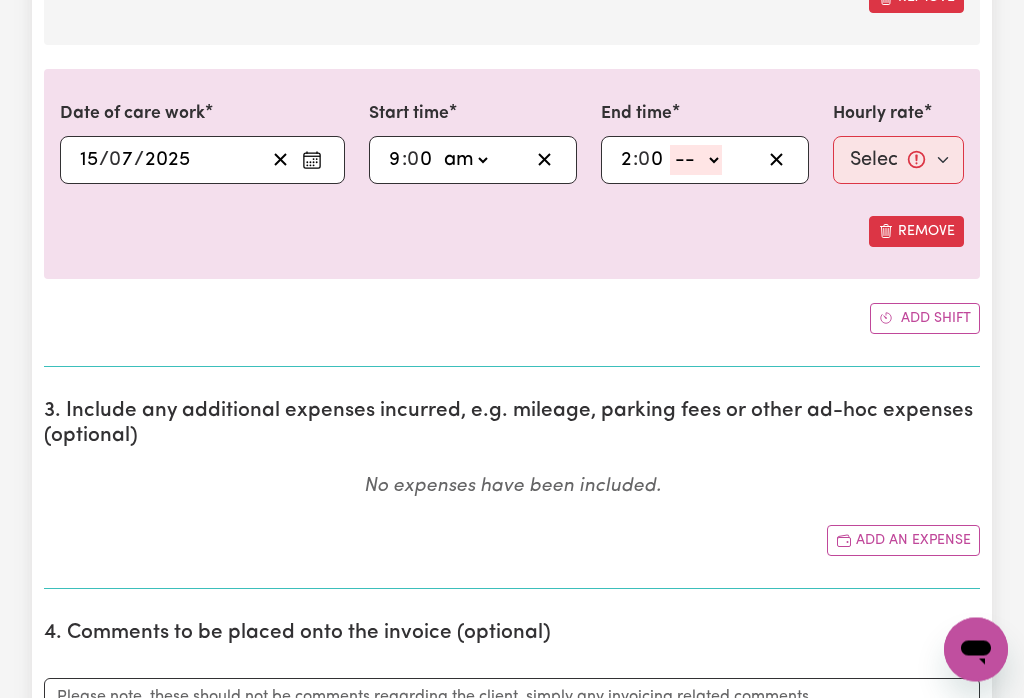 select on "pm" 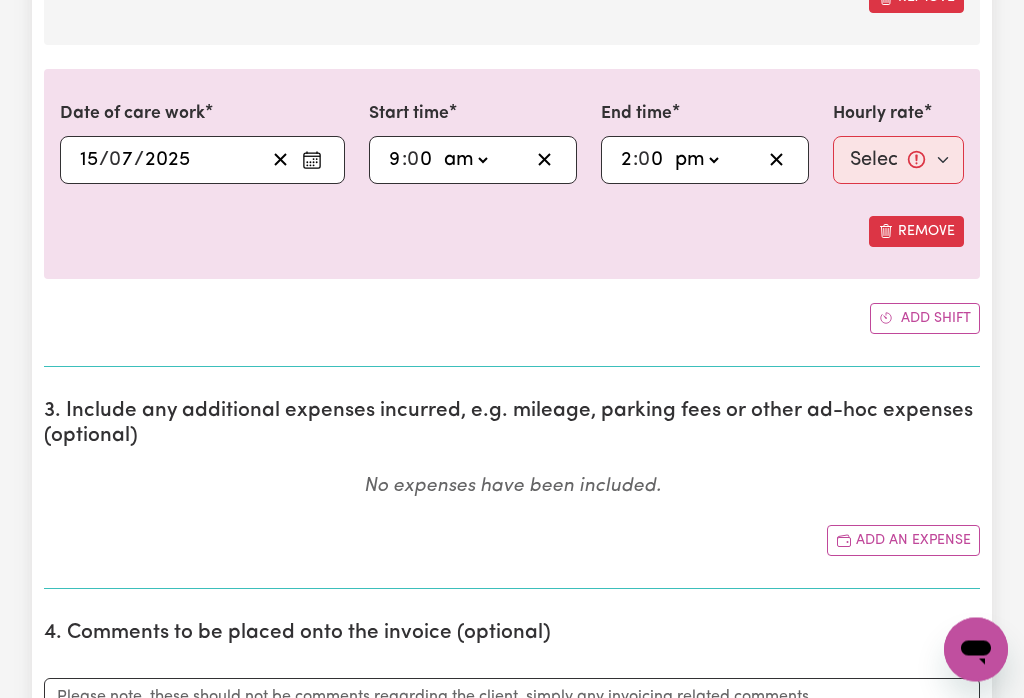 type on "14:00" 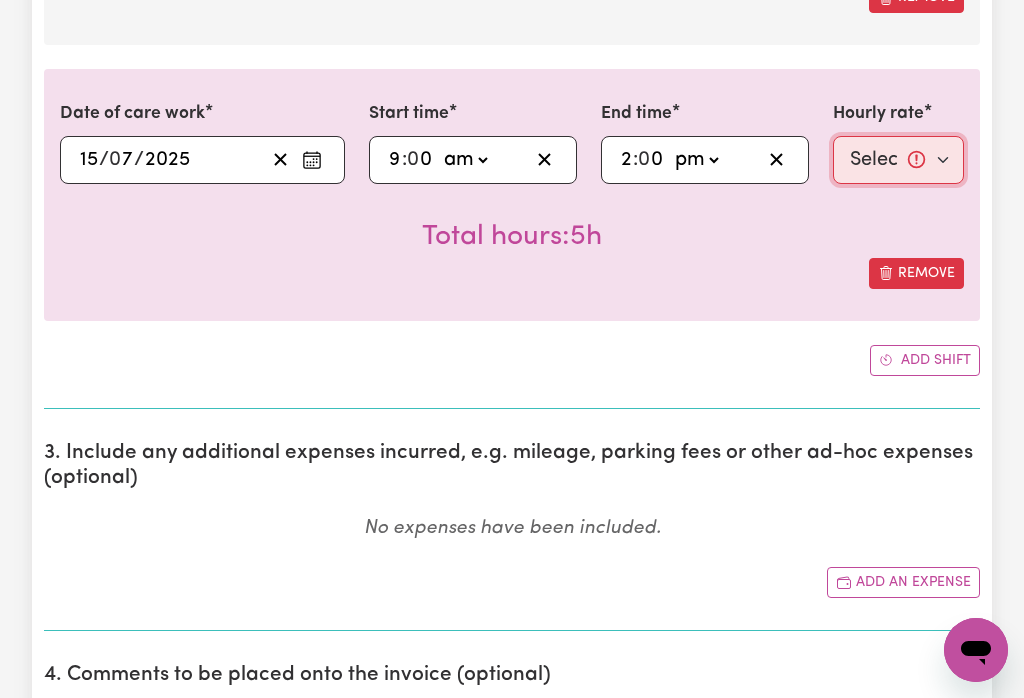 click on "Select rate... $50.00 (Weekday) $70.00 ([DATE])" at bounding box center [898, 160] 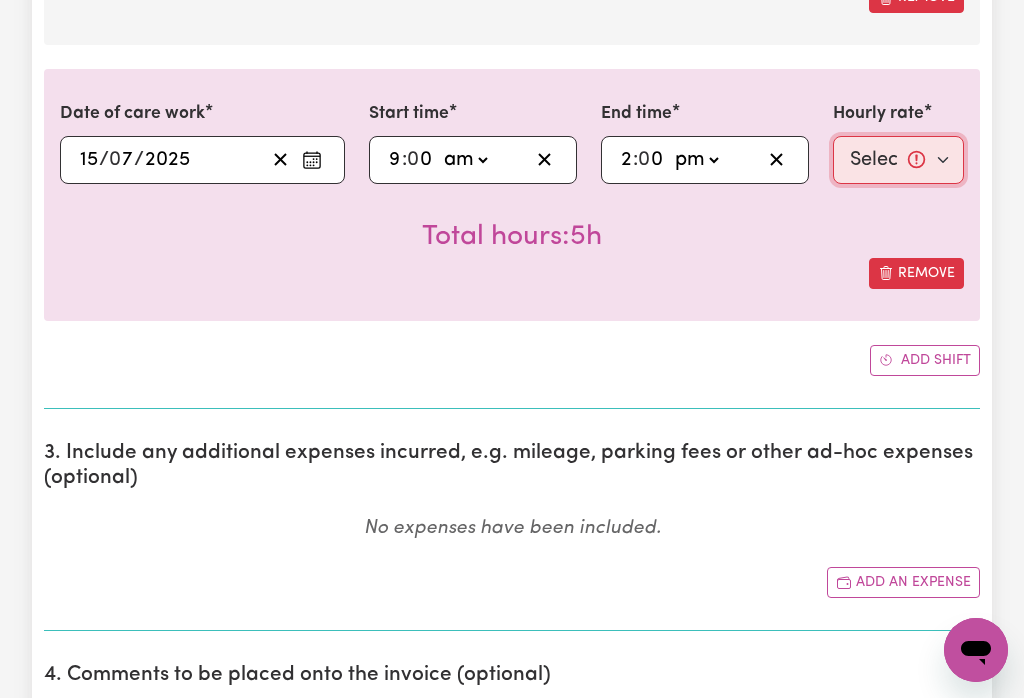select on "50-Weekday" 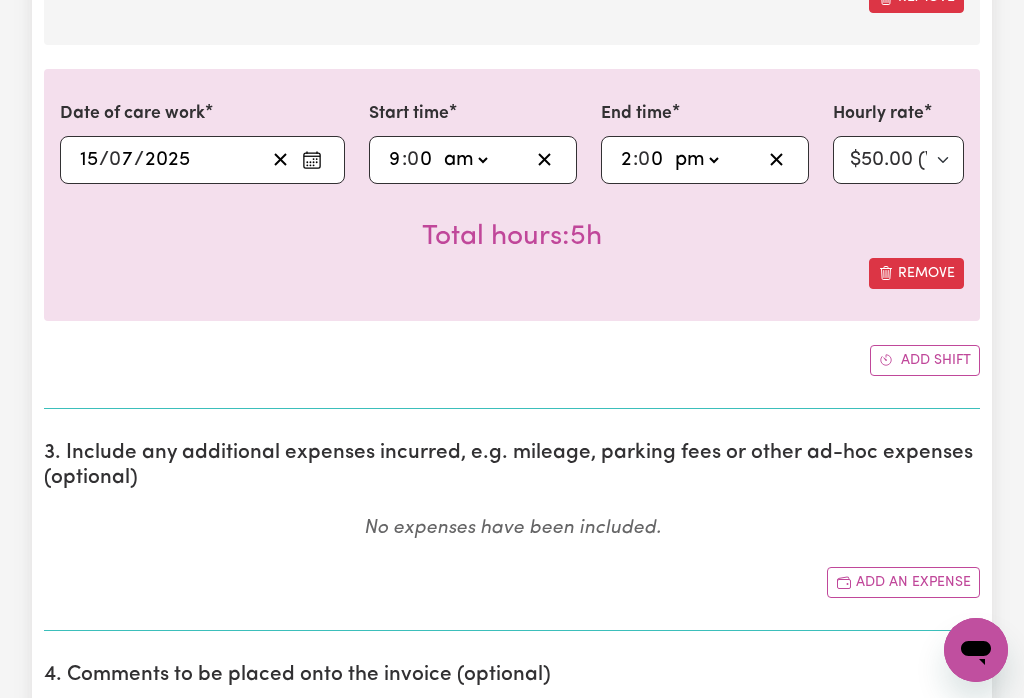 click on "Add shift" at bounding box center (925, 360) 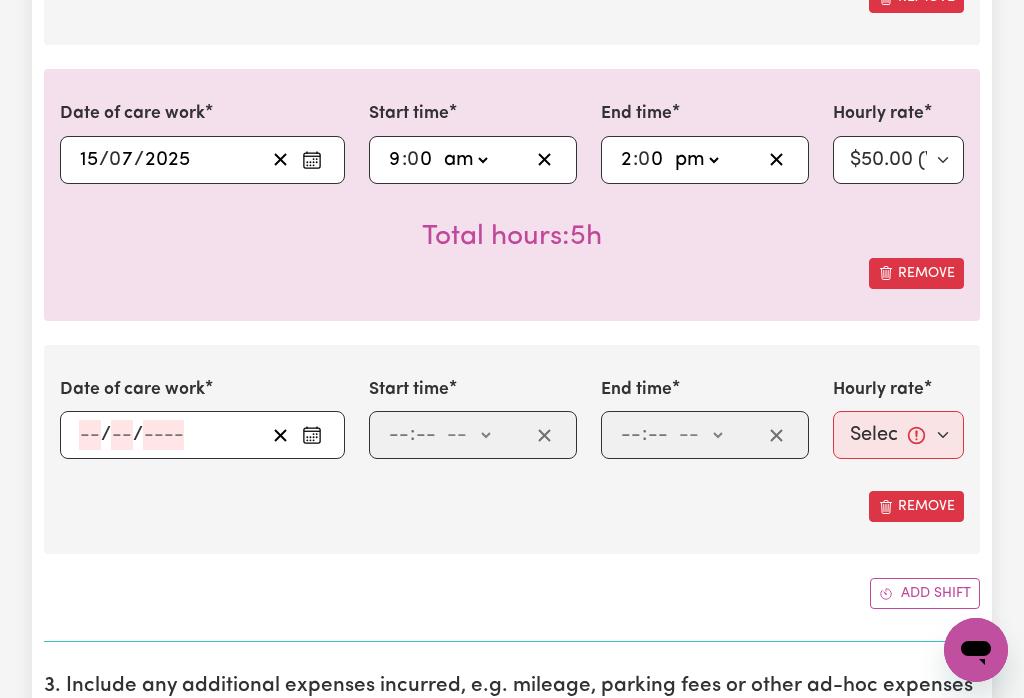 click at bounding box center [312, 435] 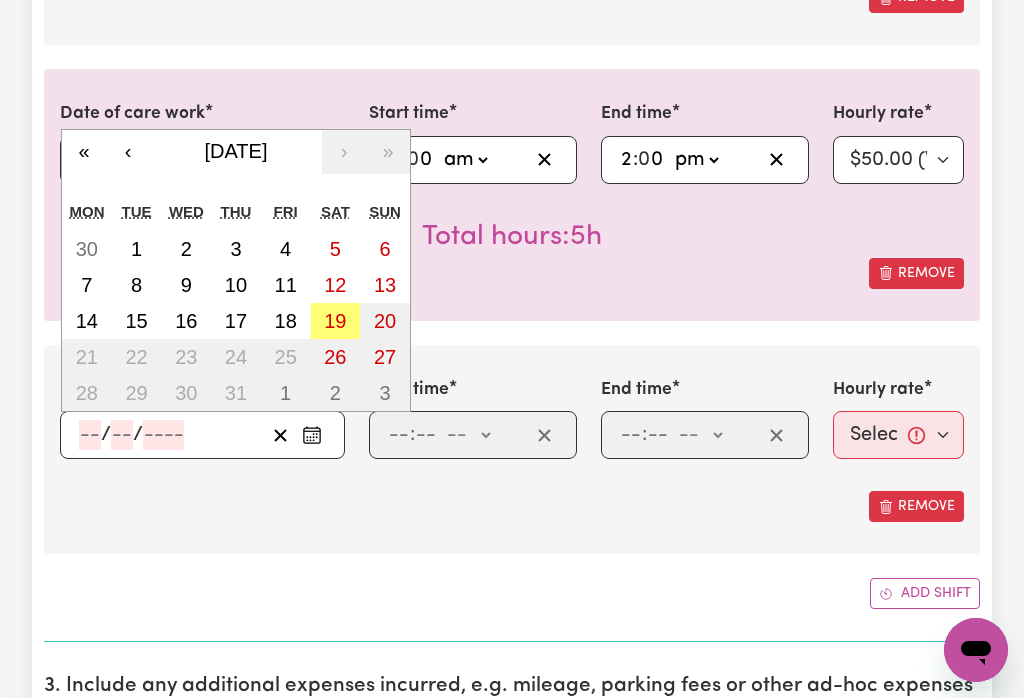 click on "17" at bounding box center (236, 321) 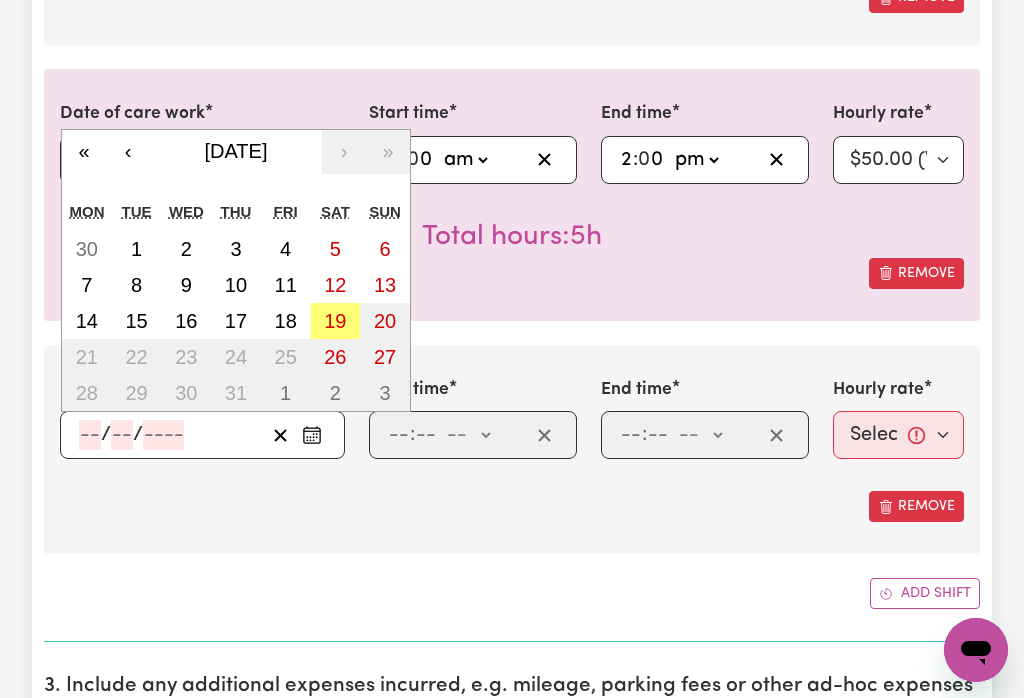 type on "[DATE]" 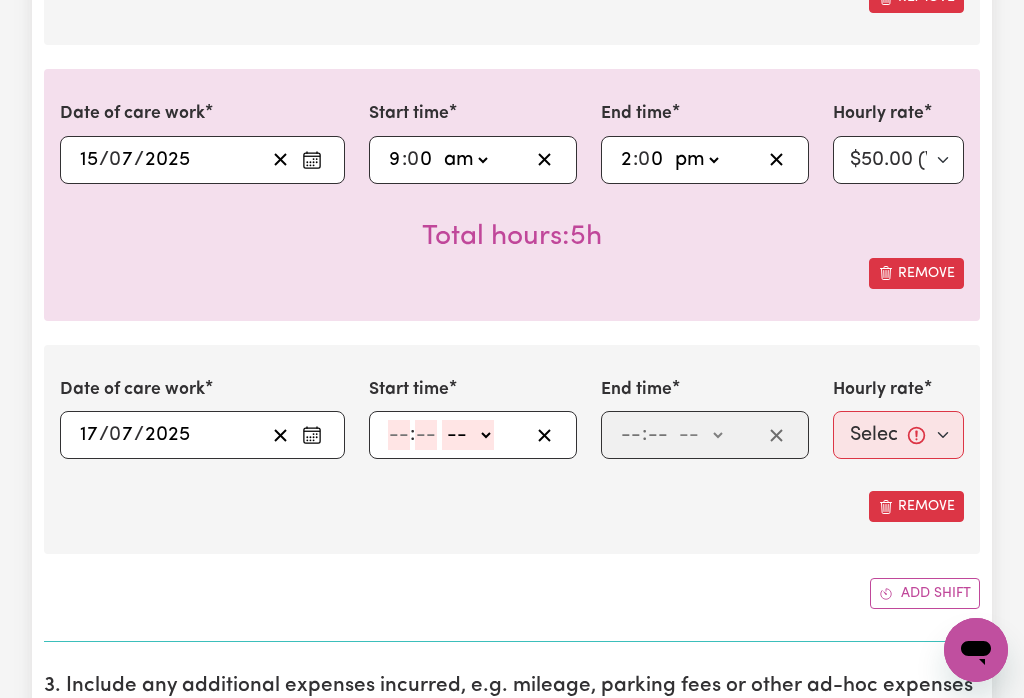 click 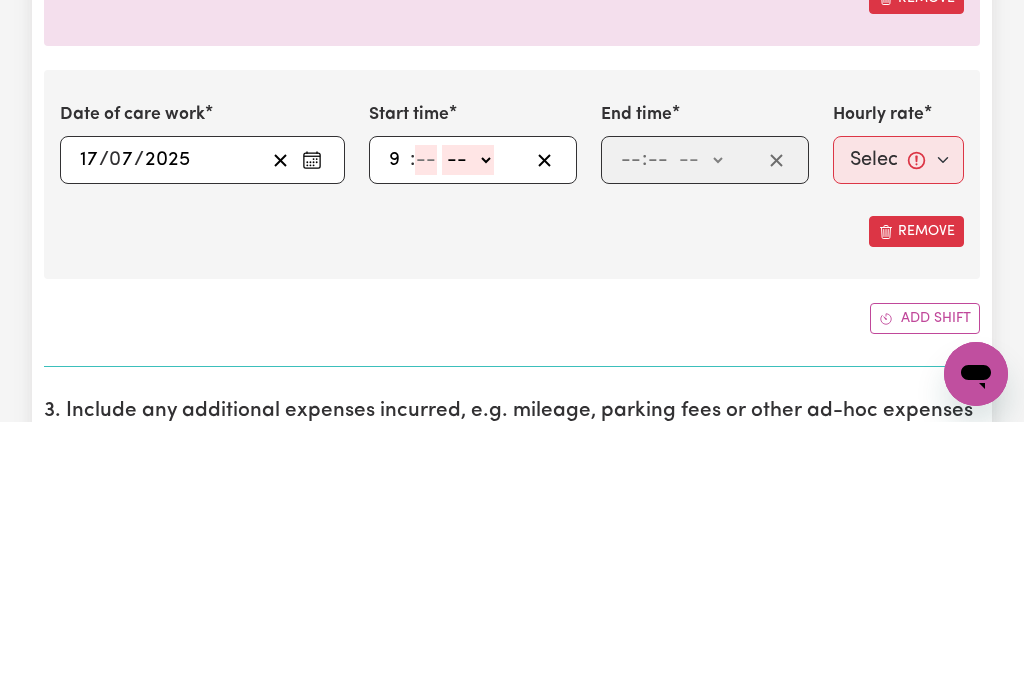 type on "9" 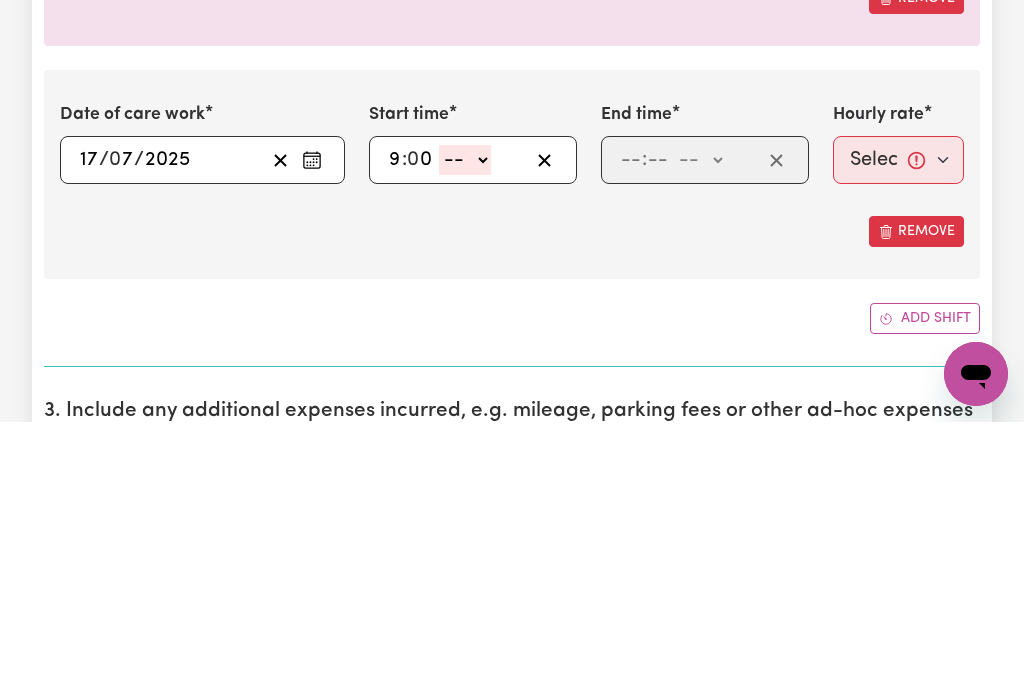 type on "0" 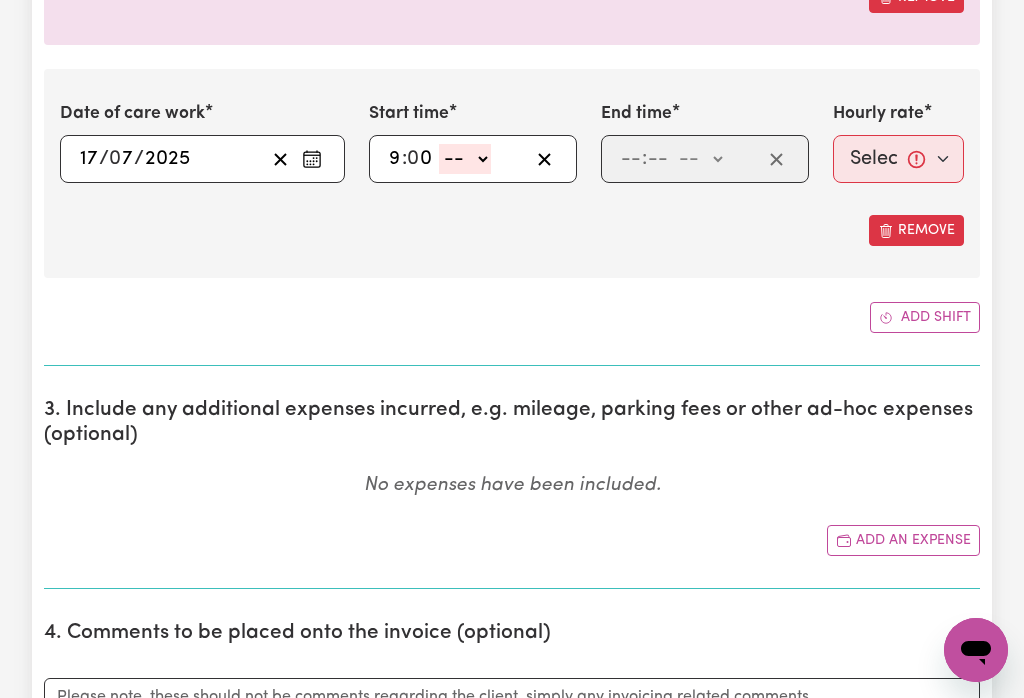 select on "am" 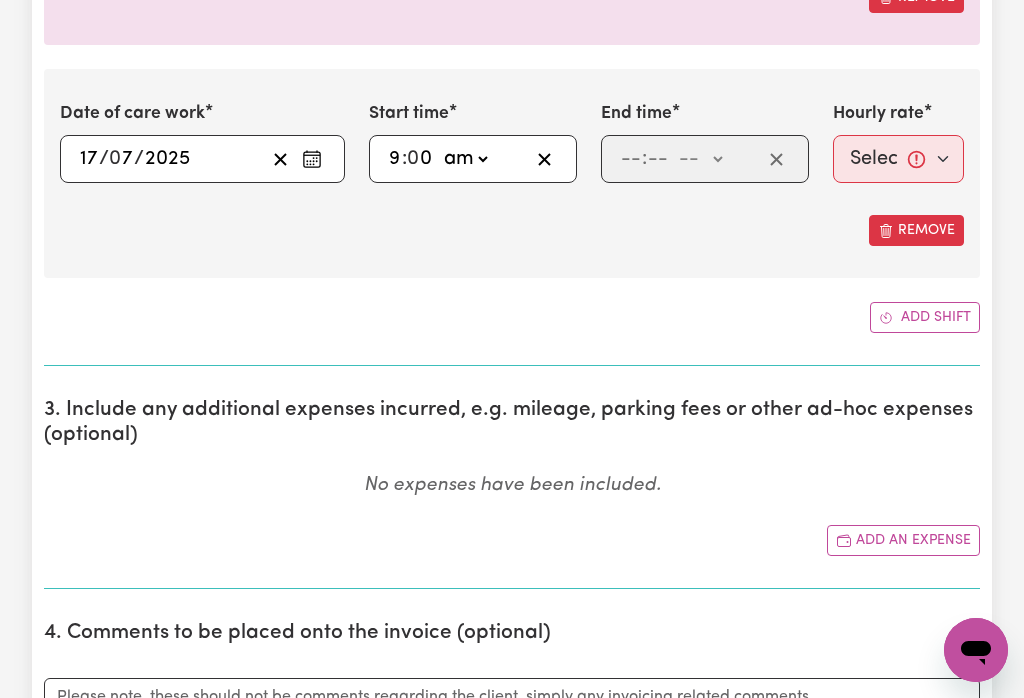 type on "09:00" 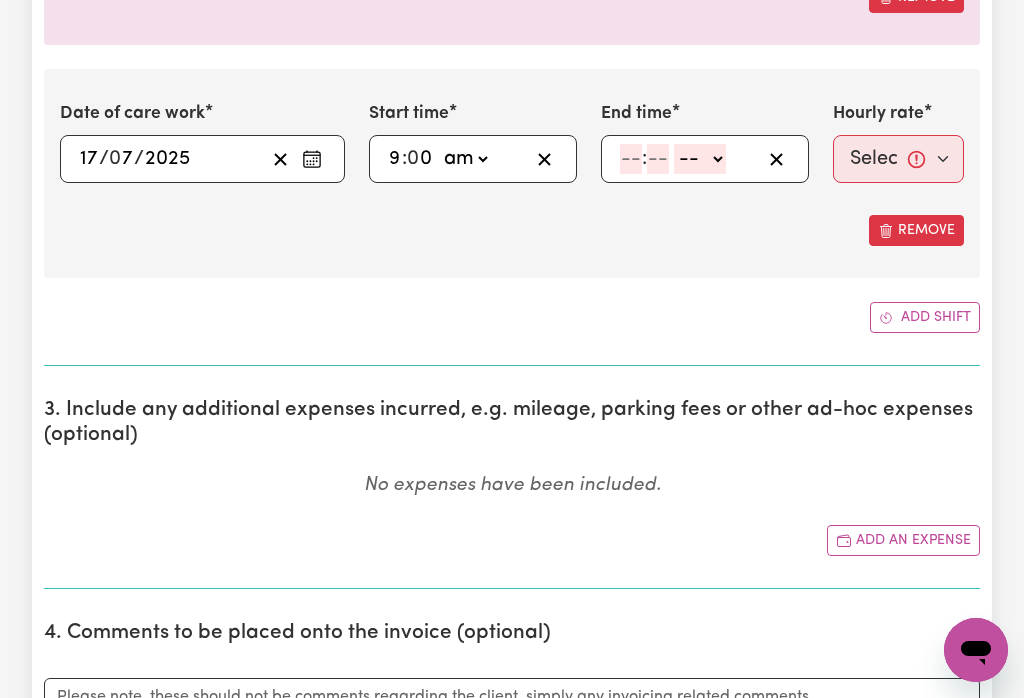 click 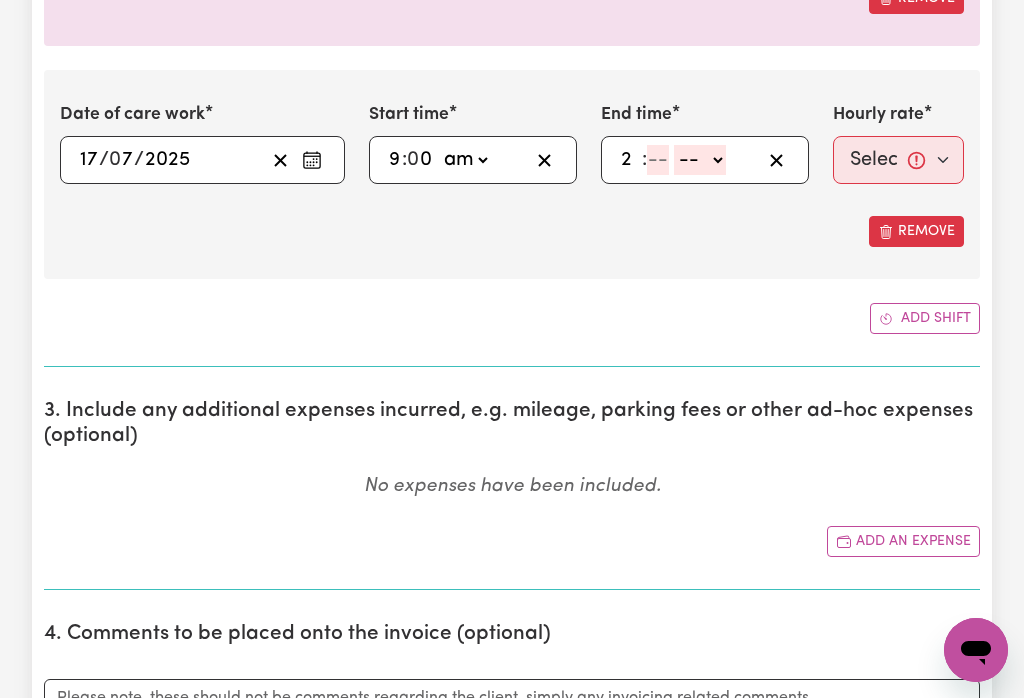 type on "2" 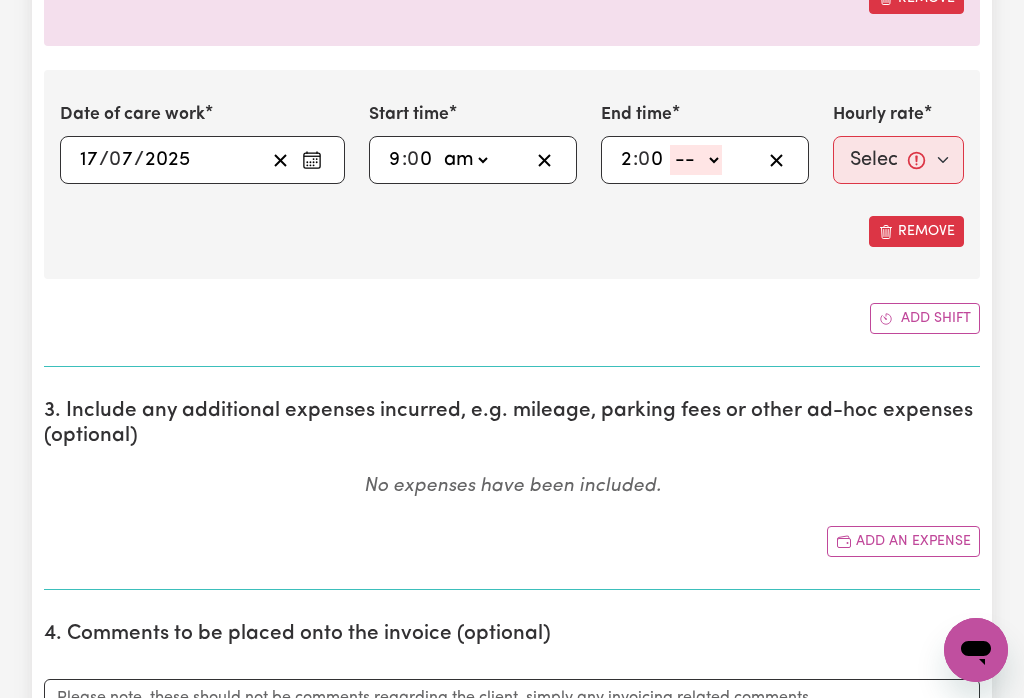 type on "0" 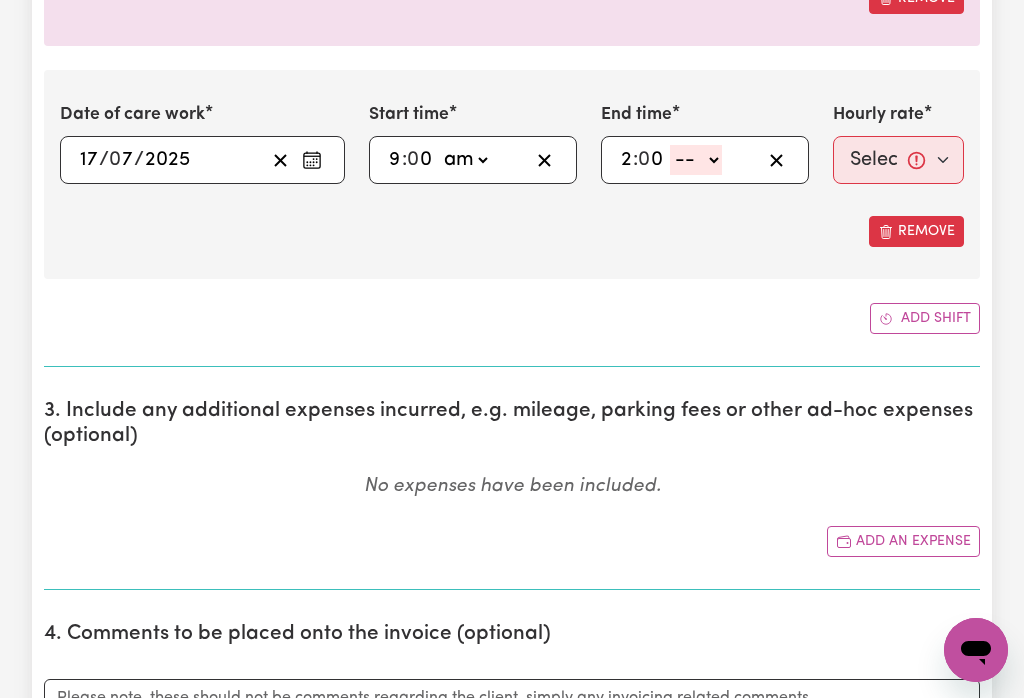 click on "-- am pm" 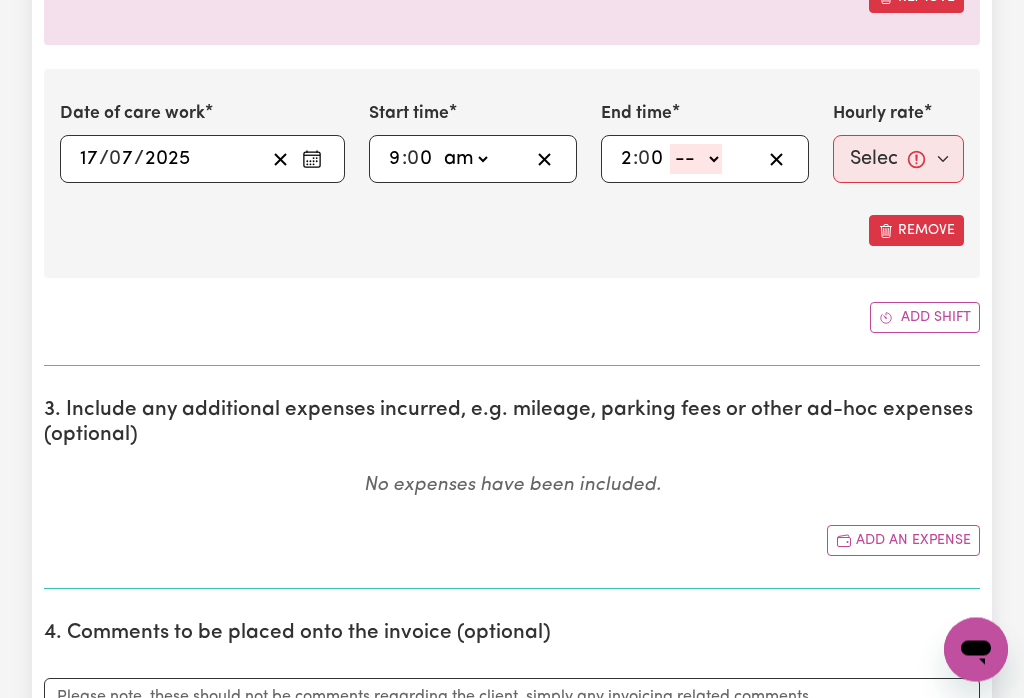 select on "pm" 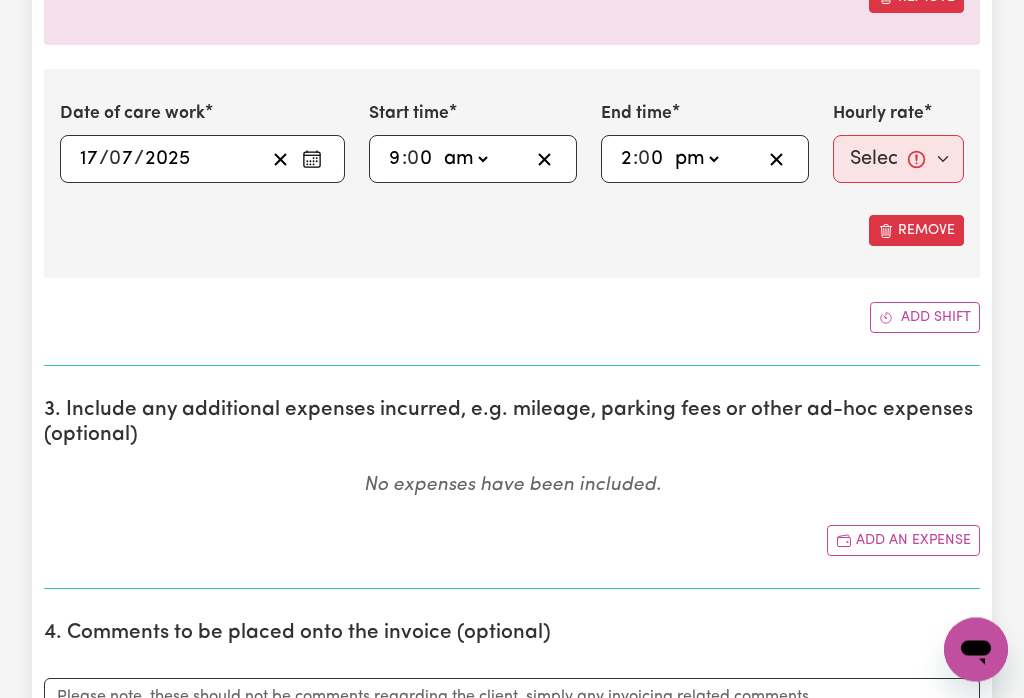 type on "14:00" 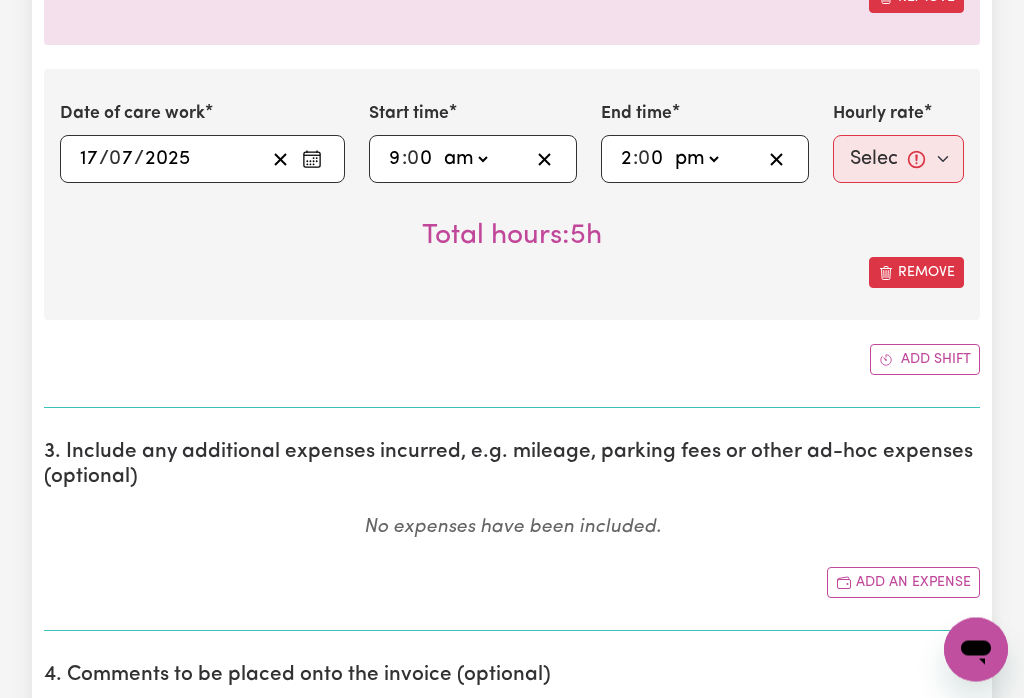 scroll, scrollTop: 1419, scrollLeft: 0, axis: vertical 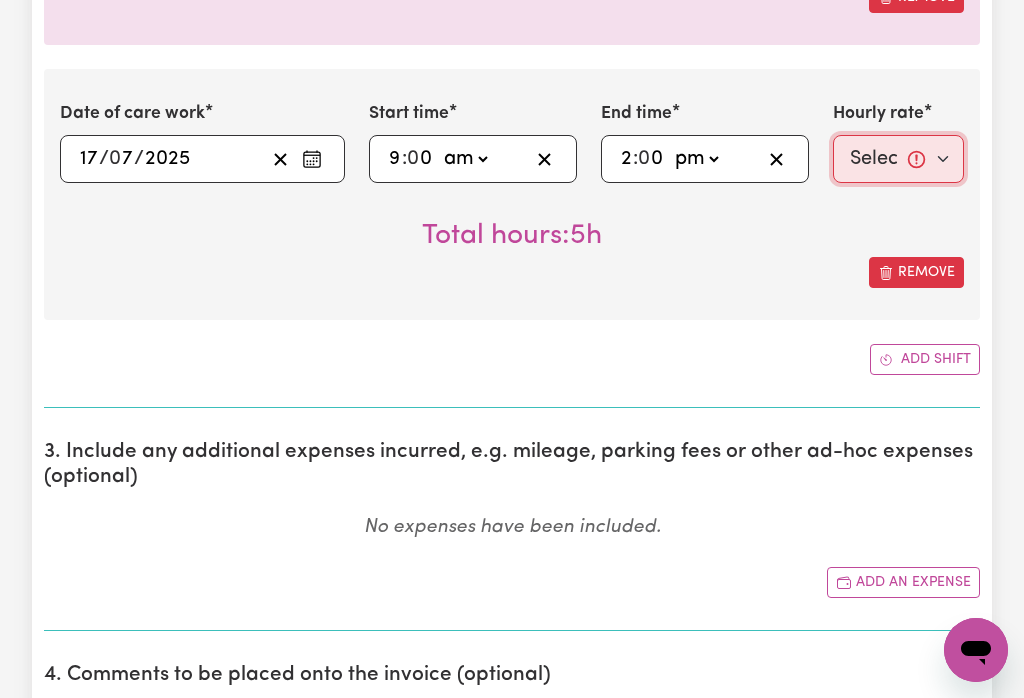 click on "Select rate... $50.00 (Weekday) $70.00 ([DATE])" at bounding box center [898, 159] 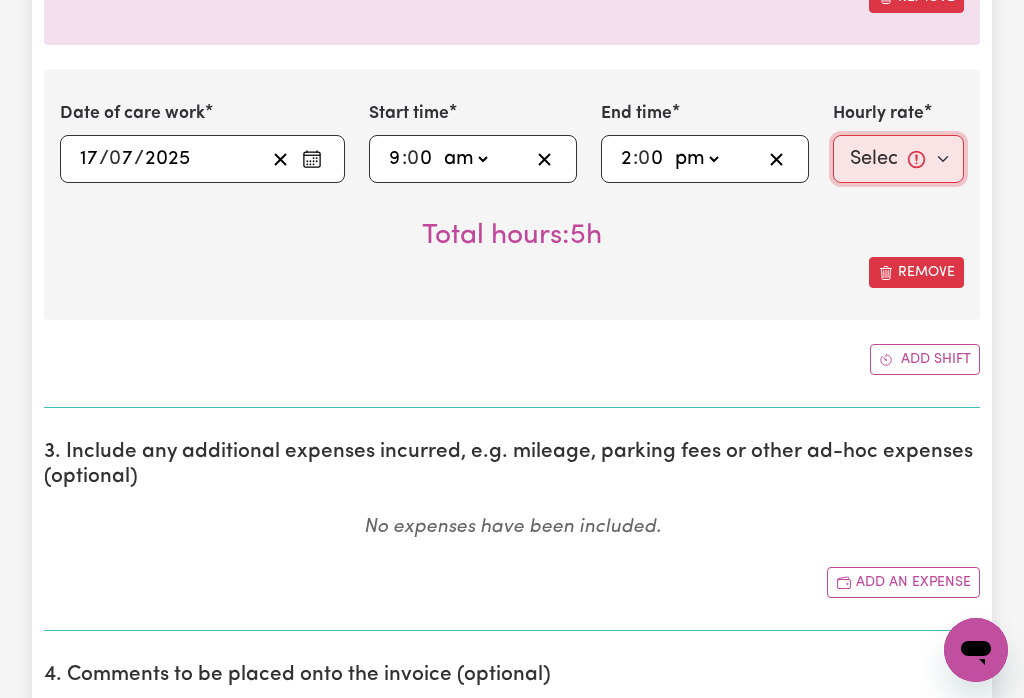 select on "50-Weekday" 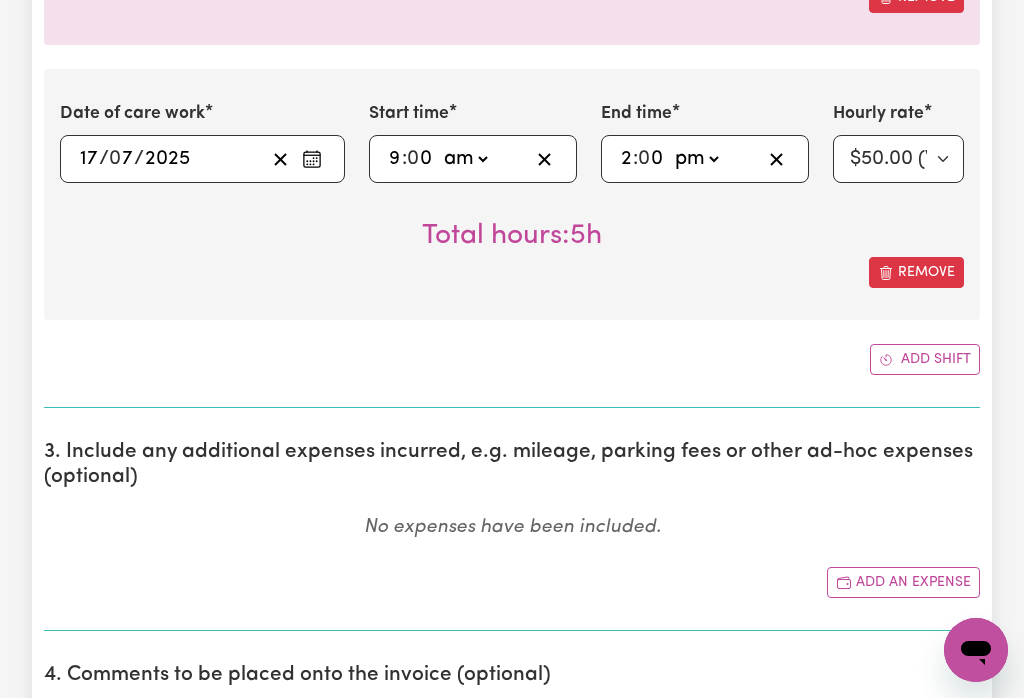 click on "Add shift" at bounding box center (925, 359) 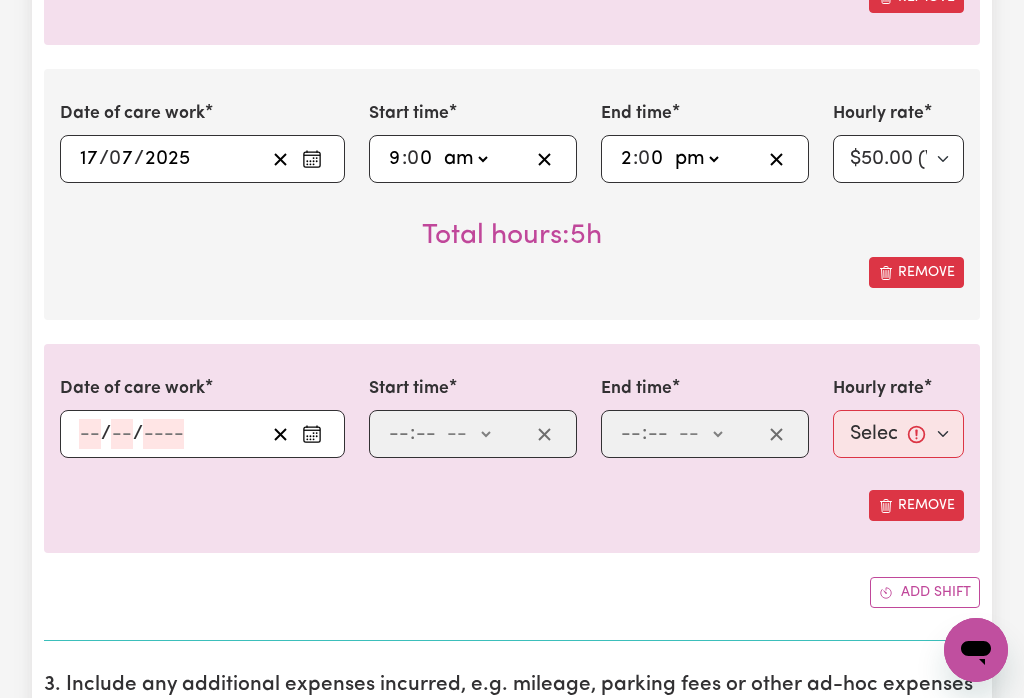 click 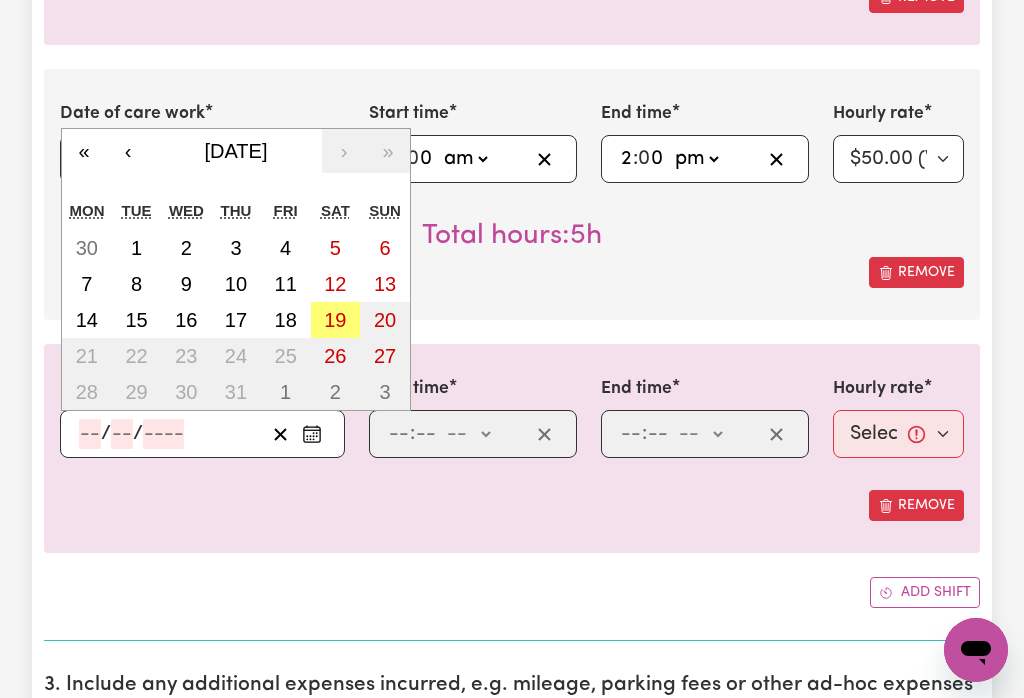 click on "18" at bounding box center (286, 320) 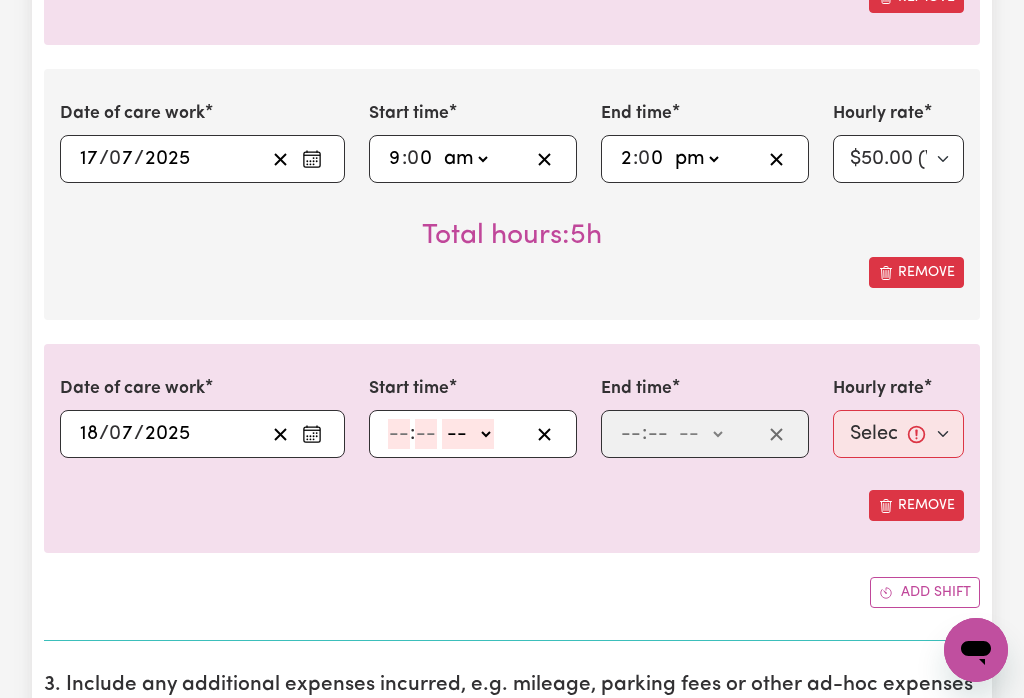 click 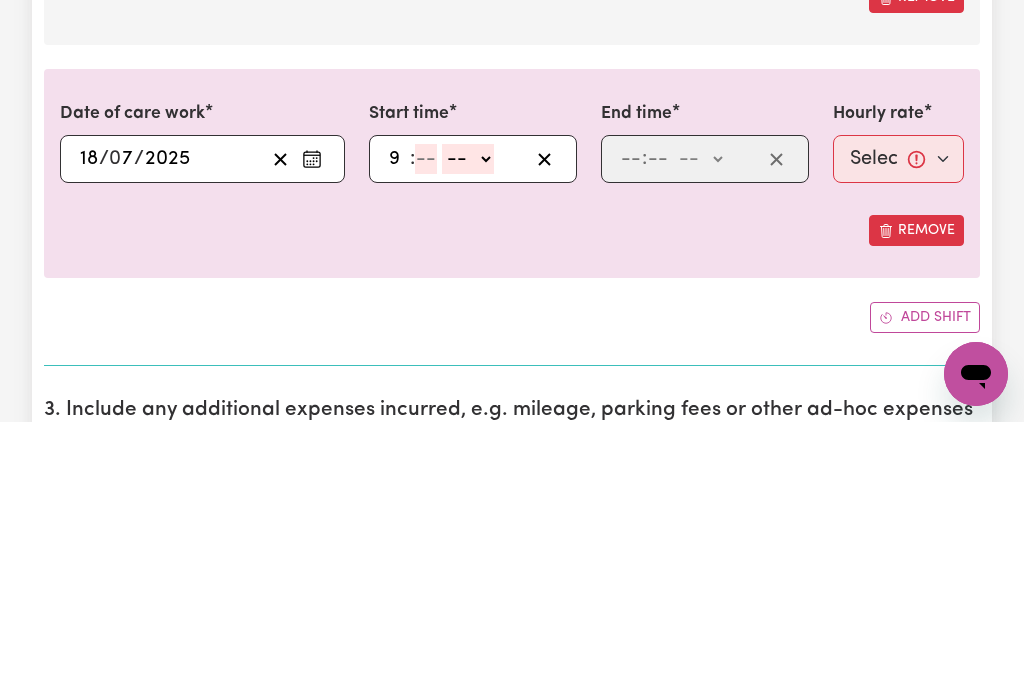 type on "9" 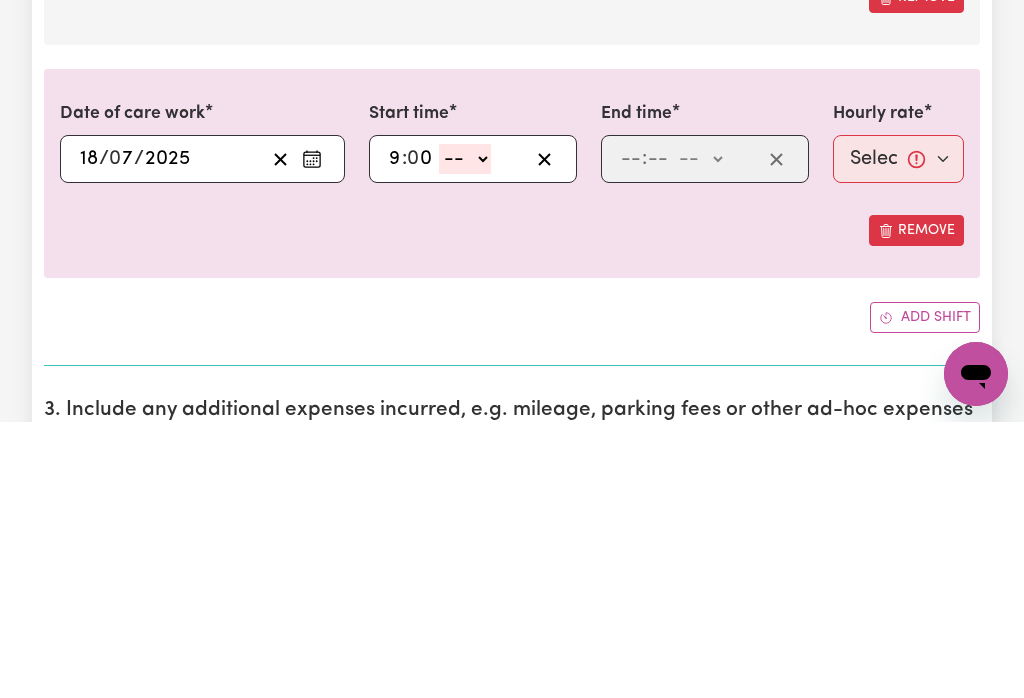 type on "0" 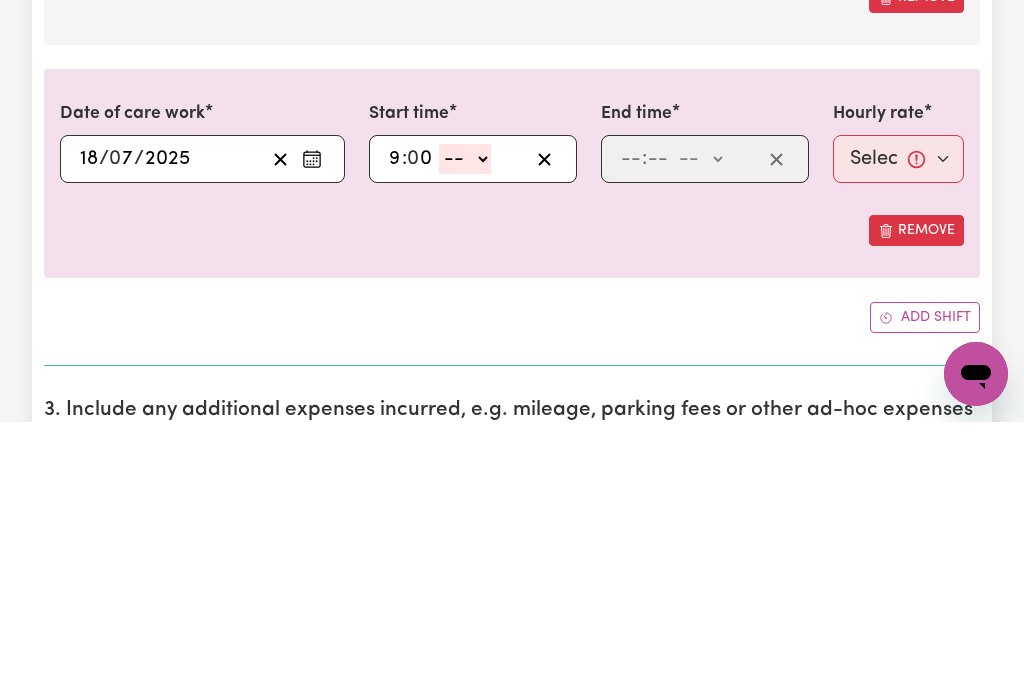 click on "-- am pm" 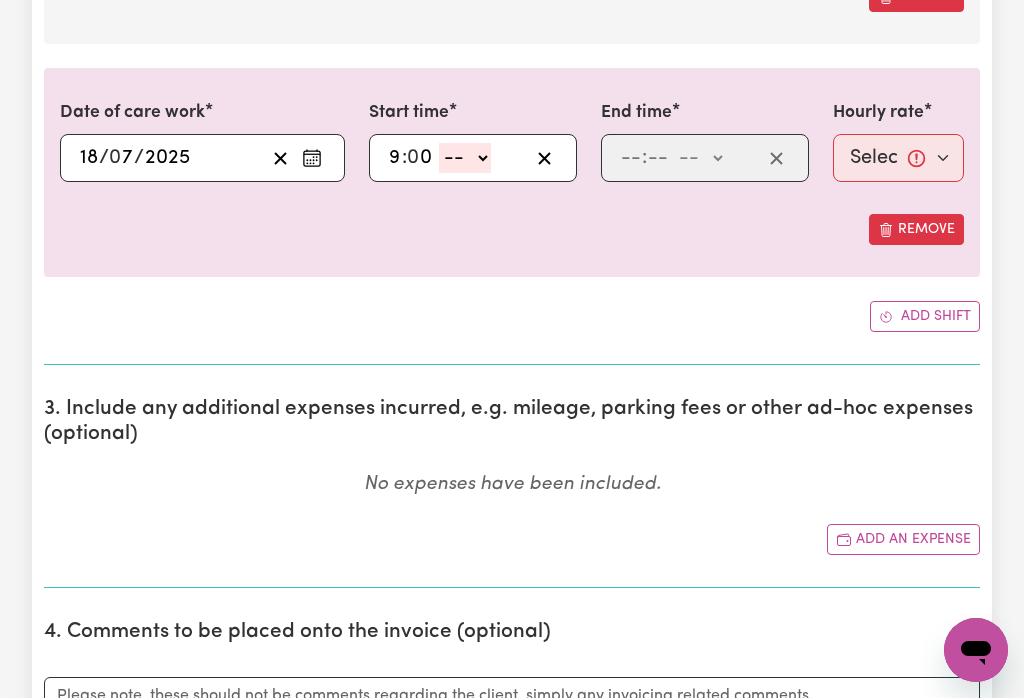 select on "am" 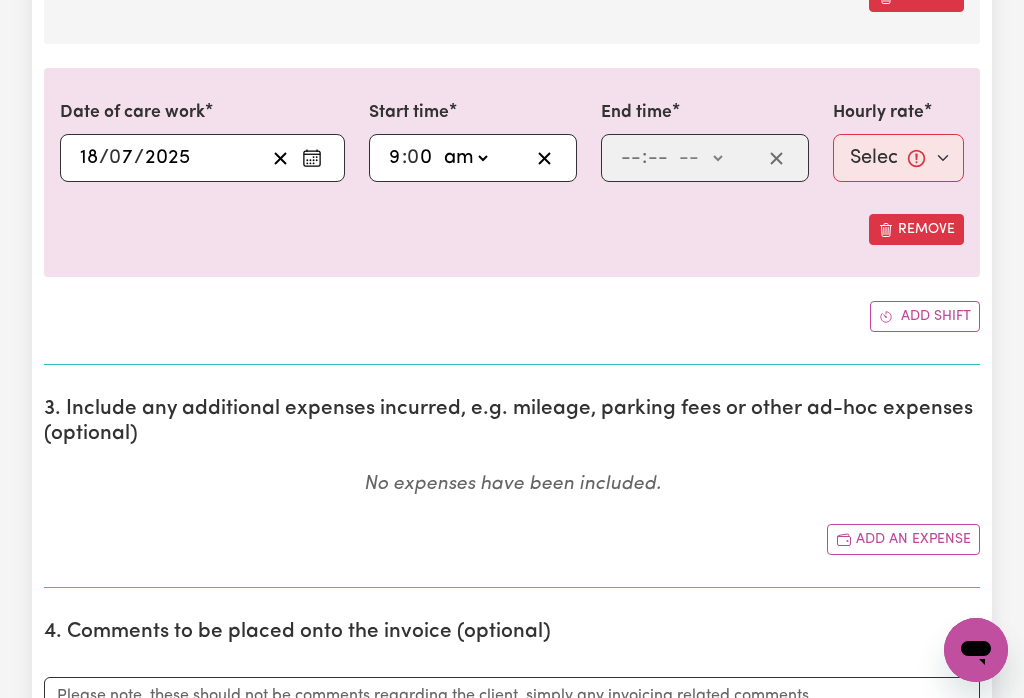 type on "09:00" 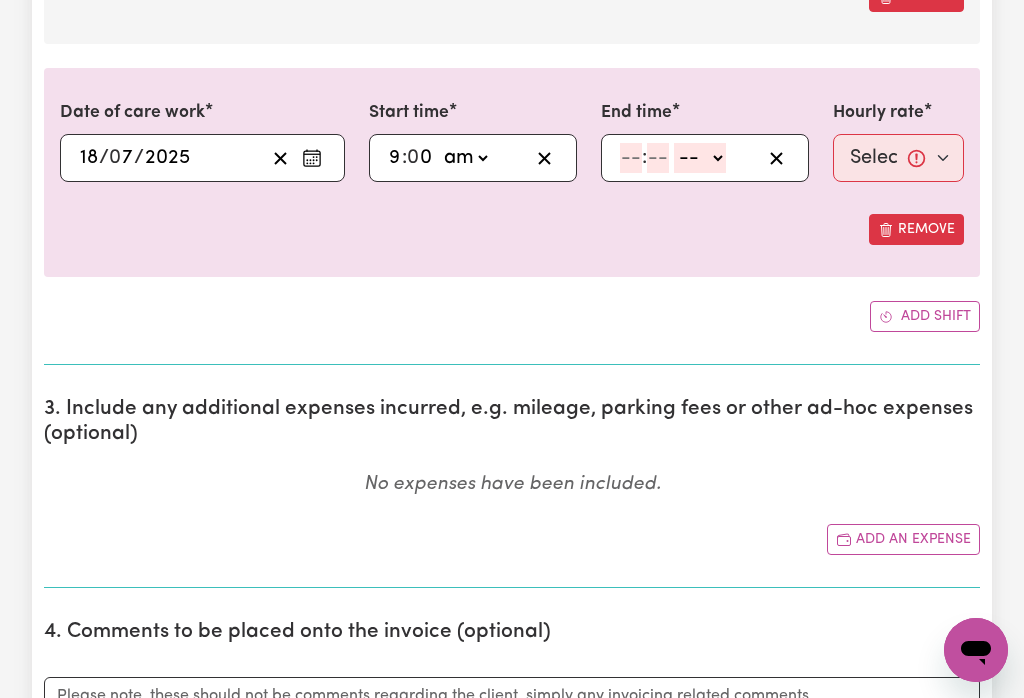 click 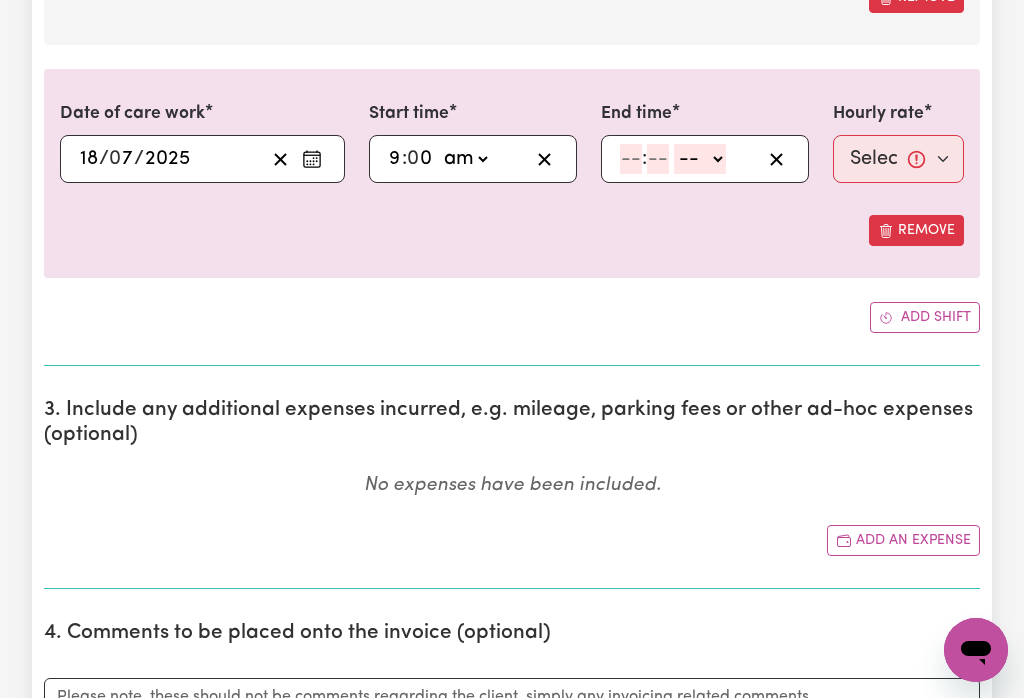 type on "2" 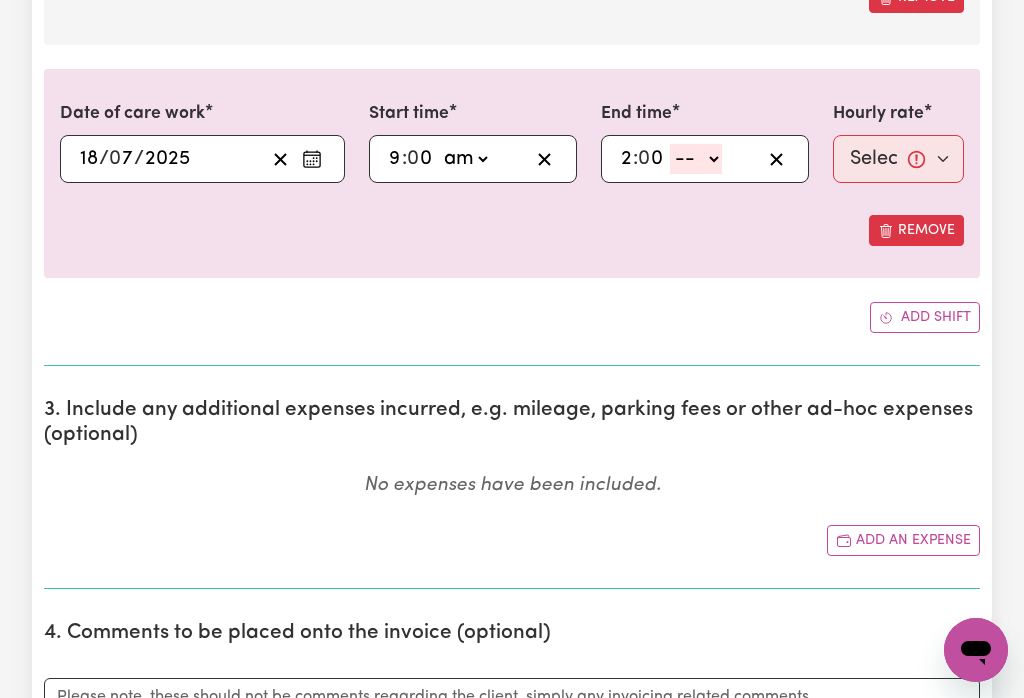 type on "0" 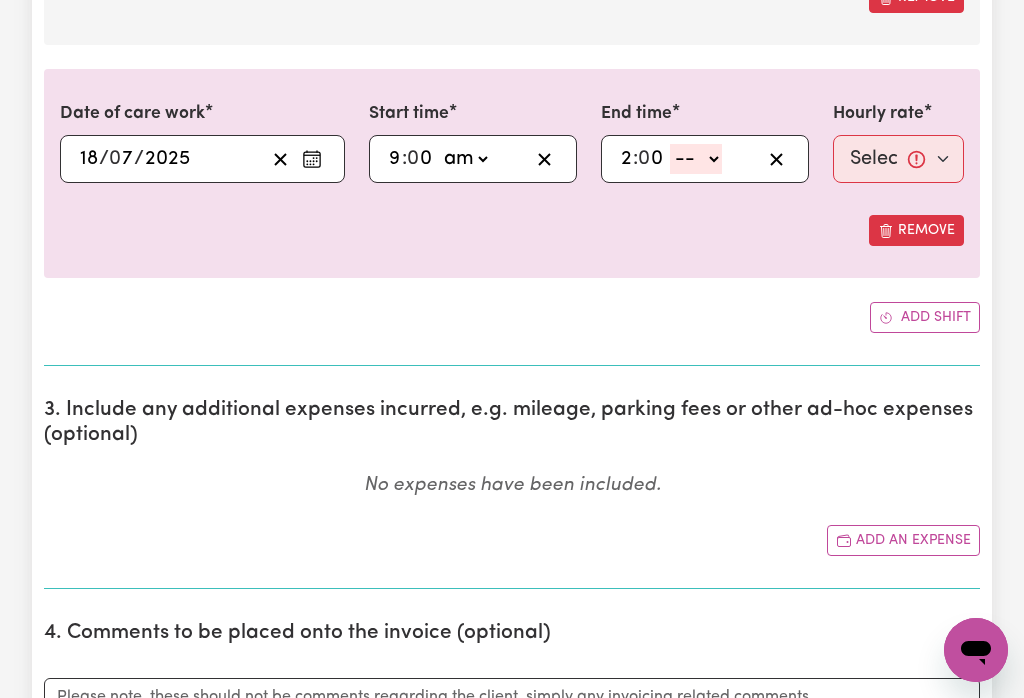 click on "-- am pm" 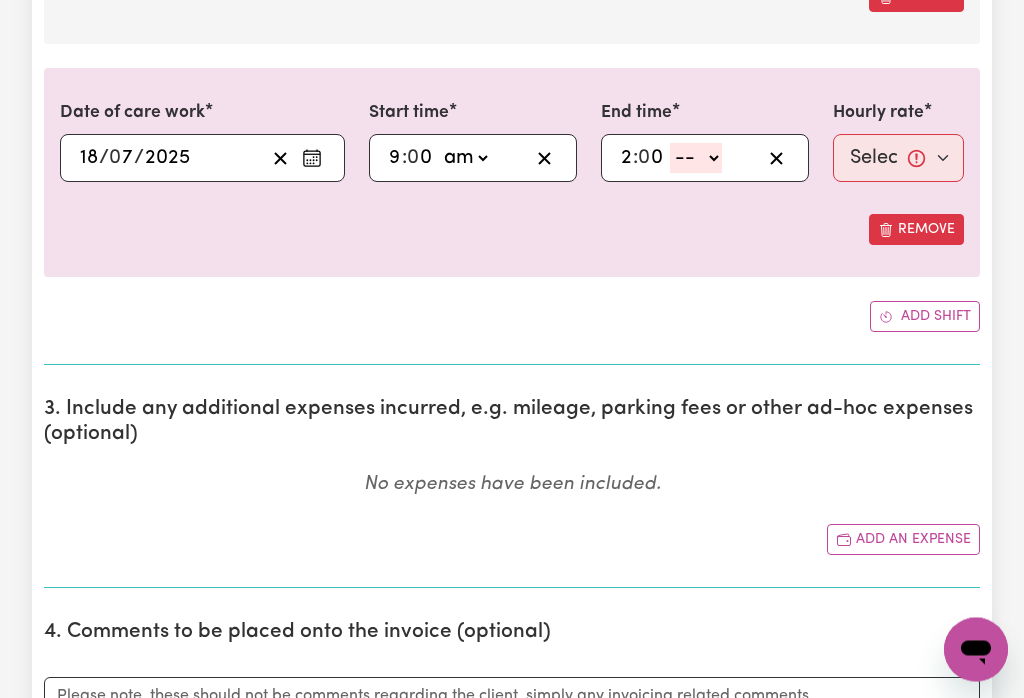 select on "pm" 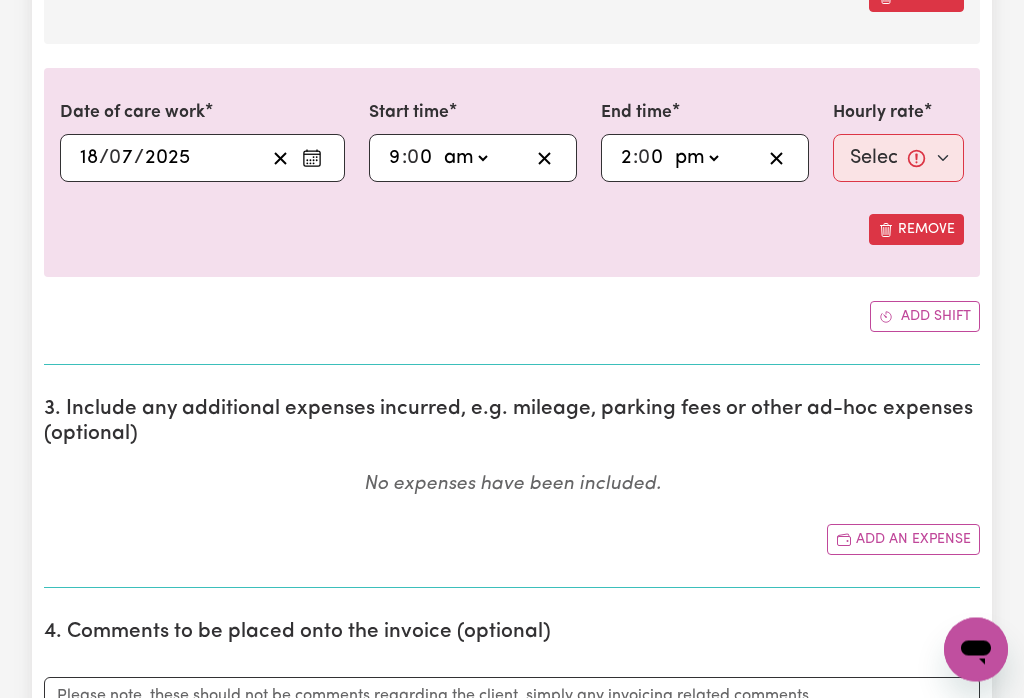type on "14:00" 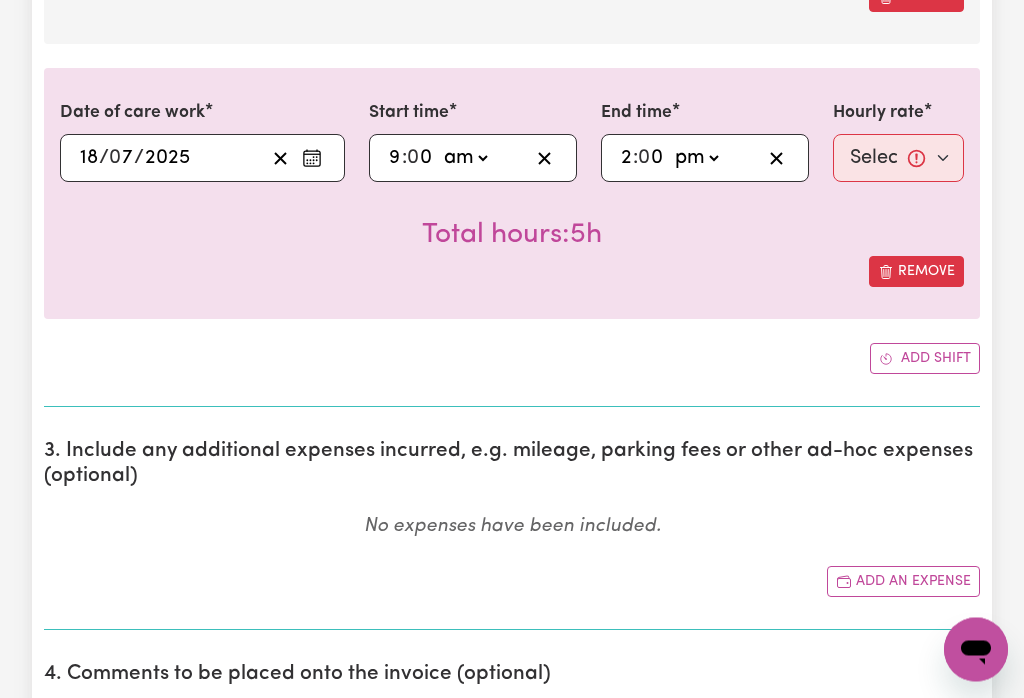 scroll, scrollTop: 1695, scrollLeft: 0, axis: vertical 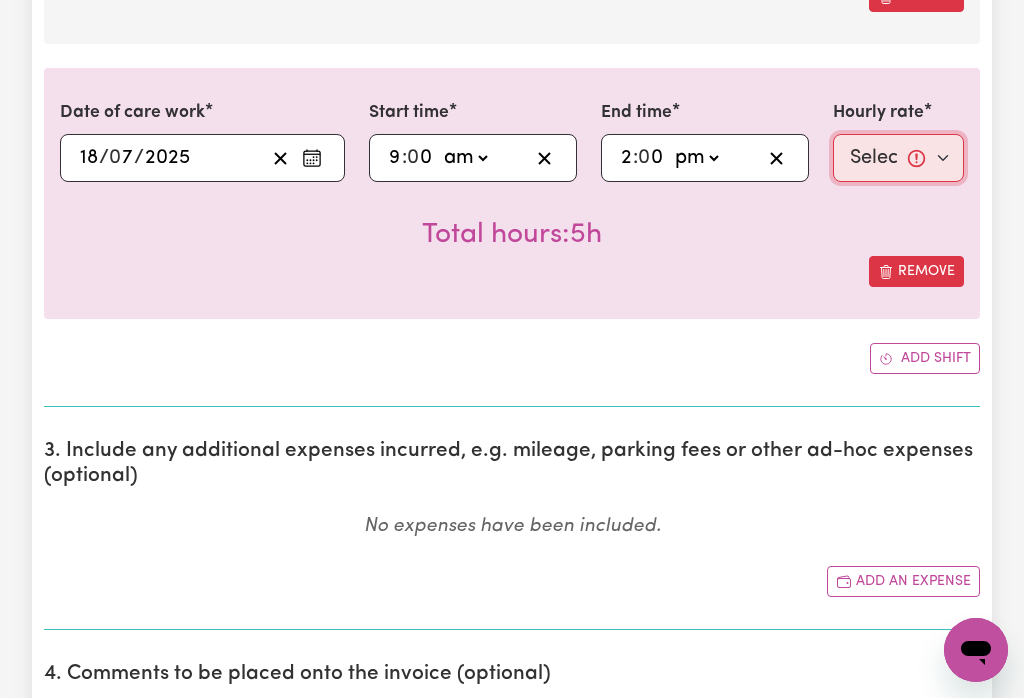 click on "Select rate... $50.00 (Weekday) $70.00 ([DATE])" at bounding box center [898, 158] 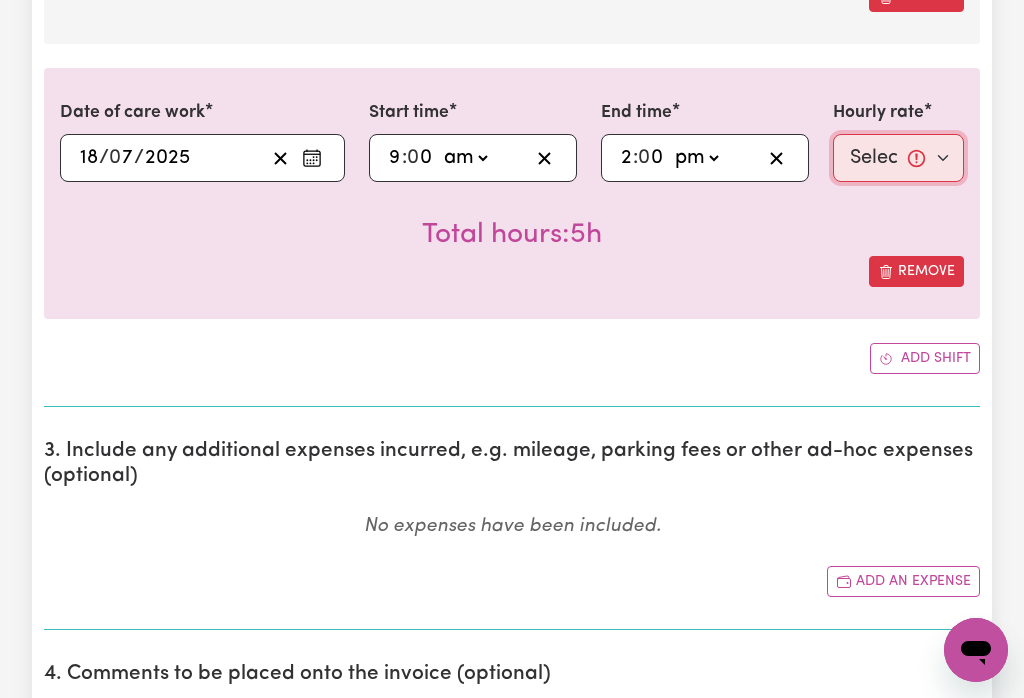select on "50-Weekday" 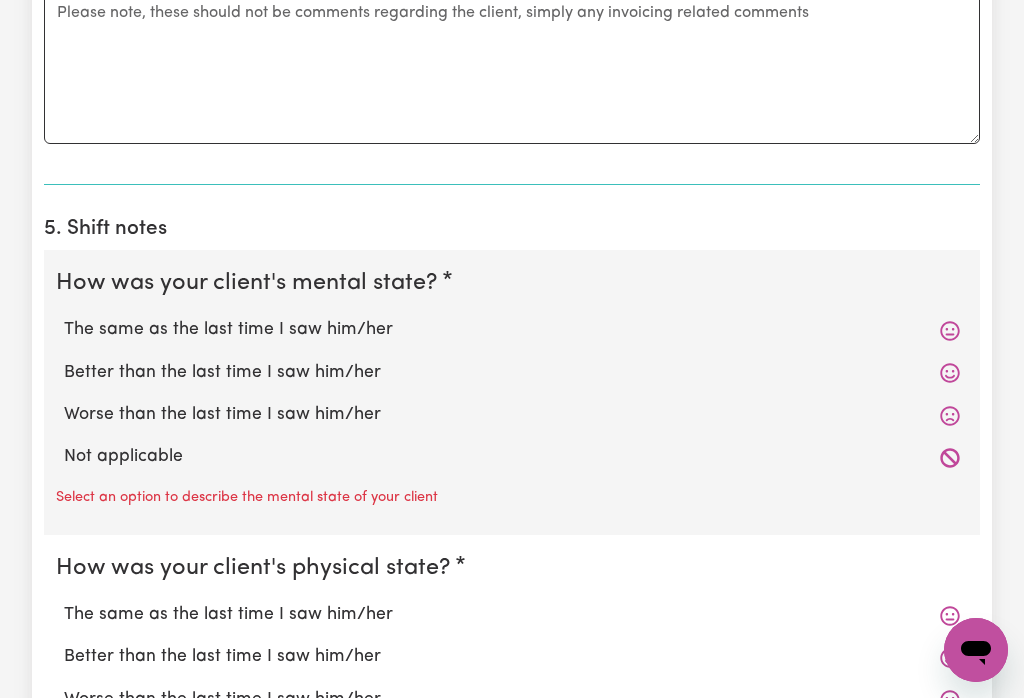 scroll, scrollTop: 2438, scrollLeft: 0, axis: vertical 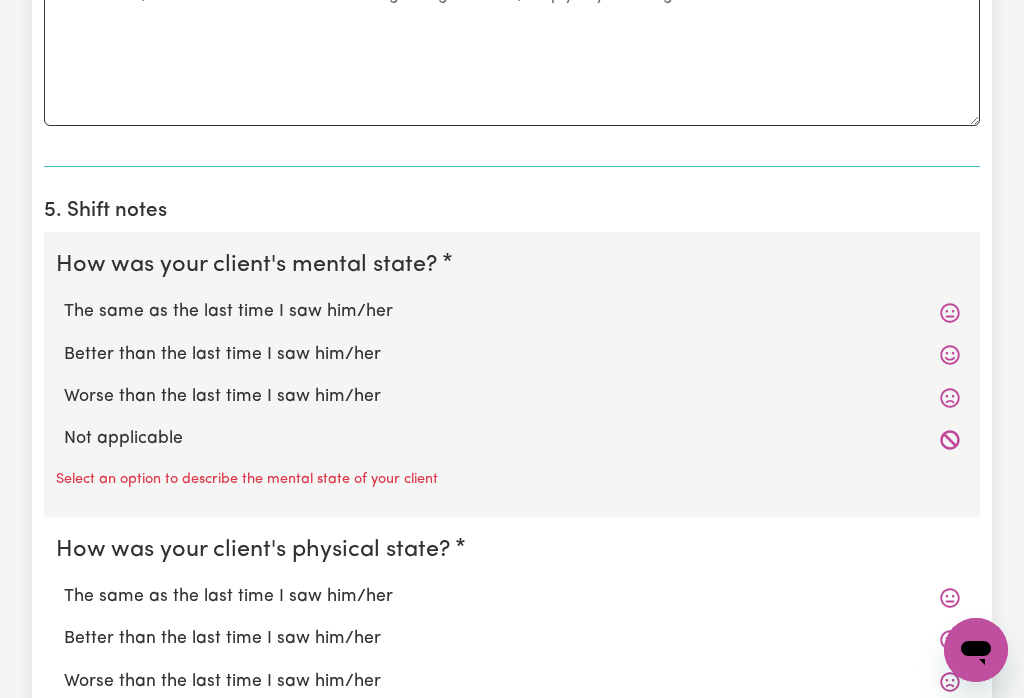 click on "The same as the last time I saw him/her" at bounding box center (512, 312) 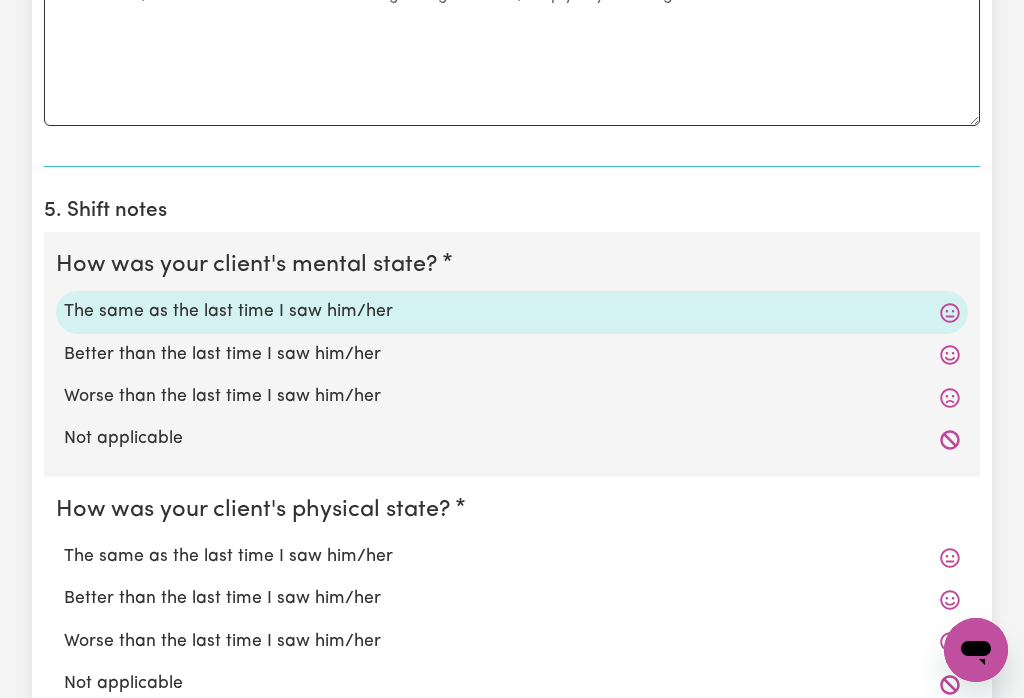 click on "The same as the last time I saw him/her" at bounding box center [512, 557] 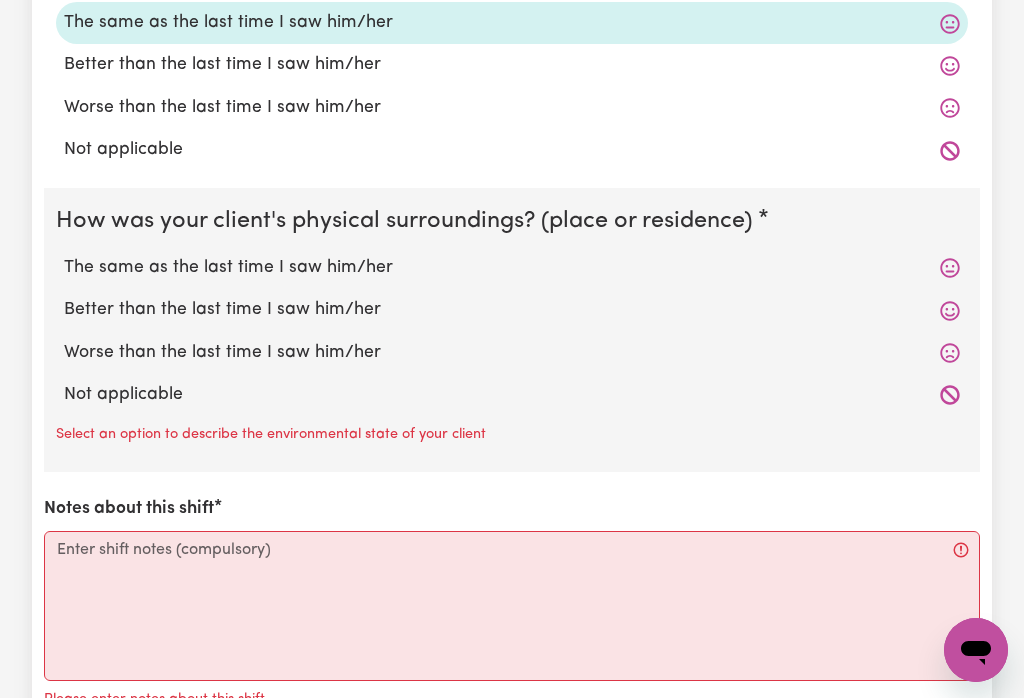 click on "The same as the last time I saw him/her" at bounding box center [512, 268] 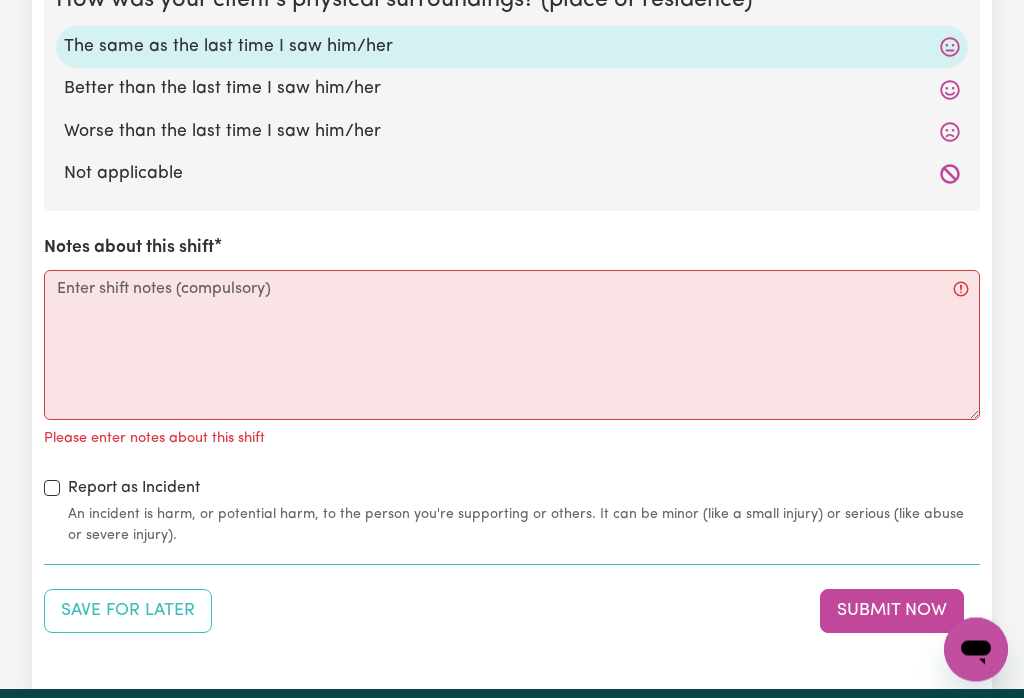 scroll, scrollTop: 3197, scrollLeft: 0, axis: vertical 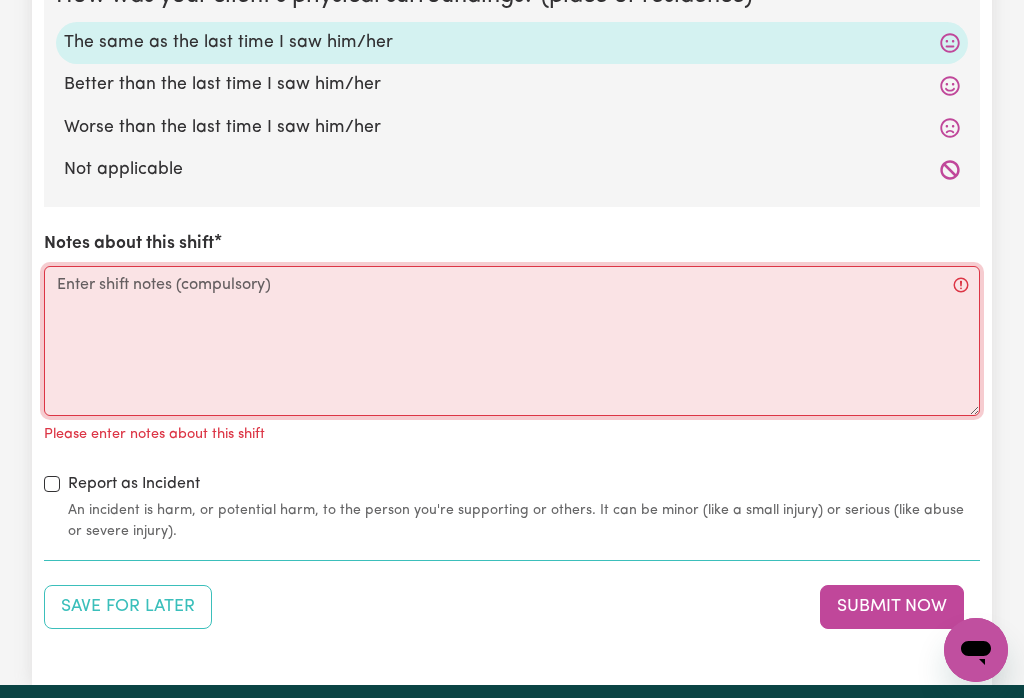 click on "Notes about this shift" at bounding box center (512, 341) 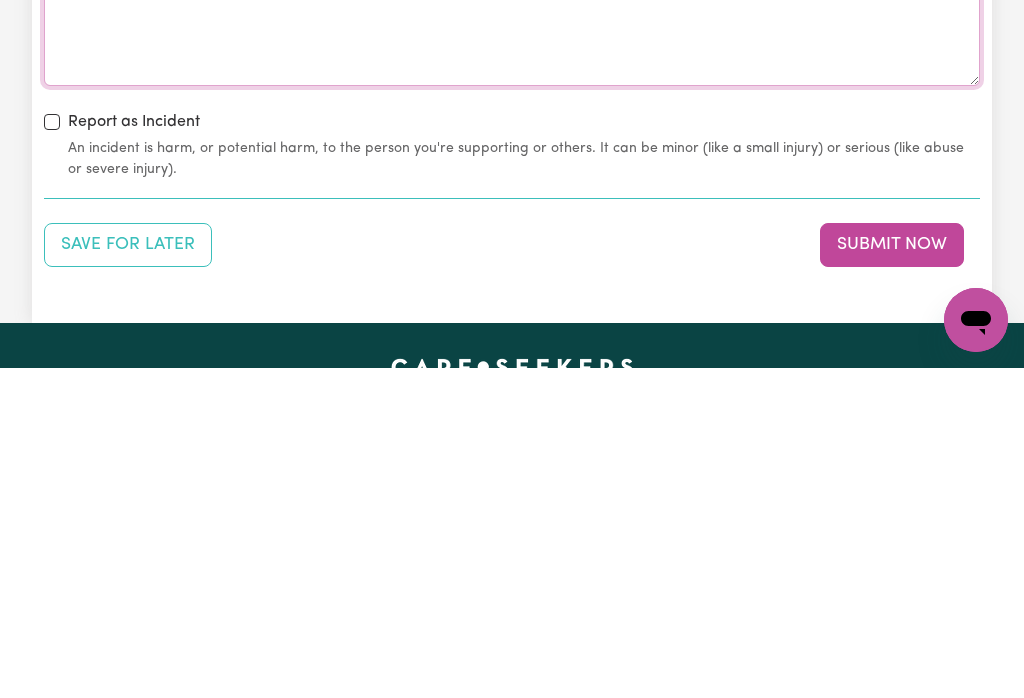 type on "The client is the same as the last time I saw her" 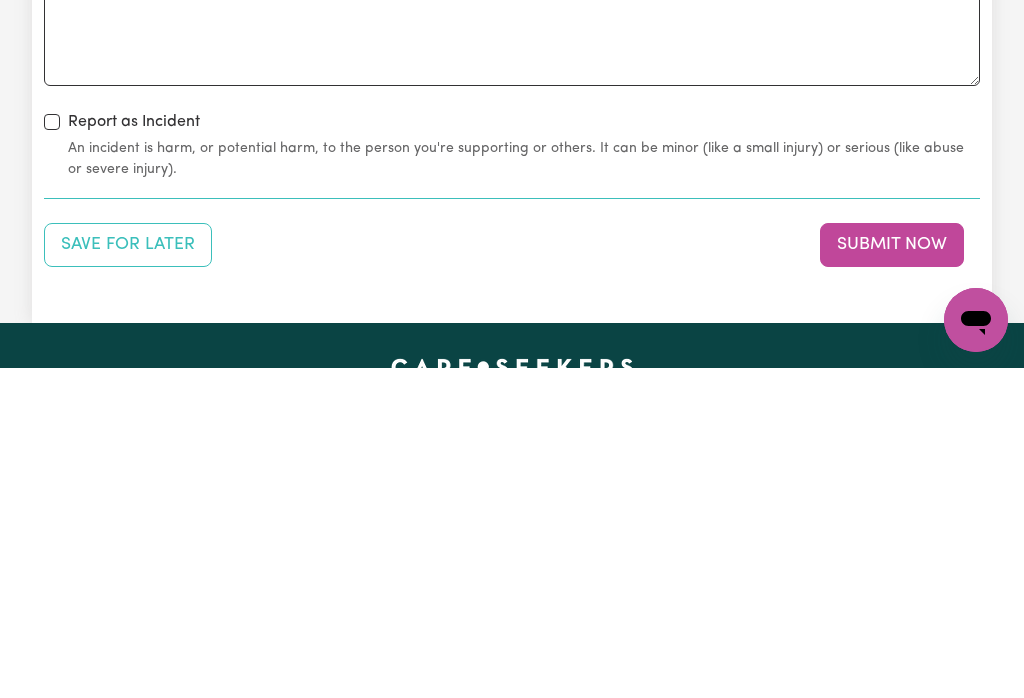 click on "Submit Now" at bounding box center [892, 575] 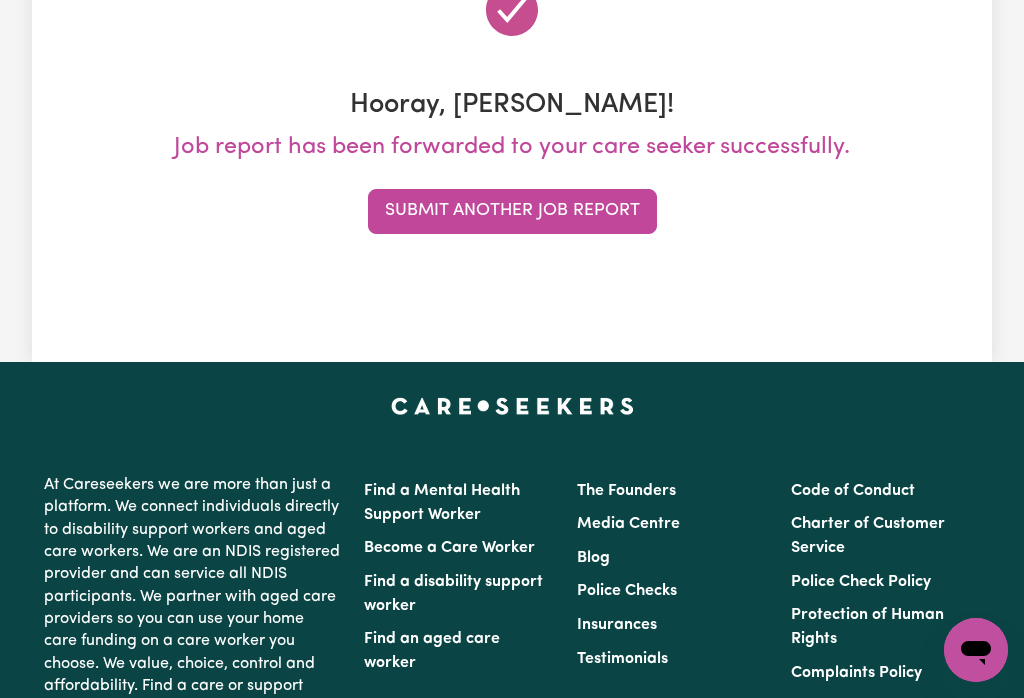 scroll, scrollTop: 0, scrollLeft: 0, axis: both 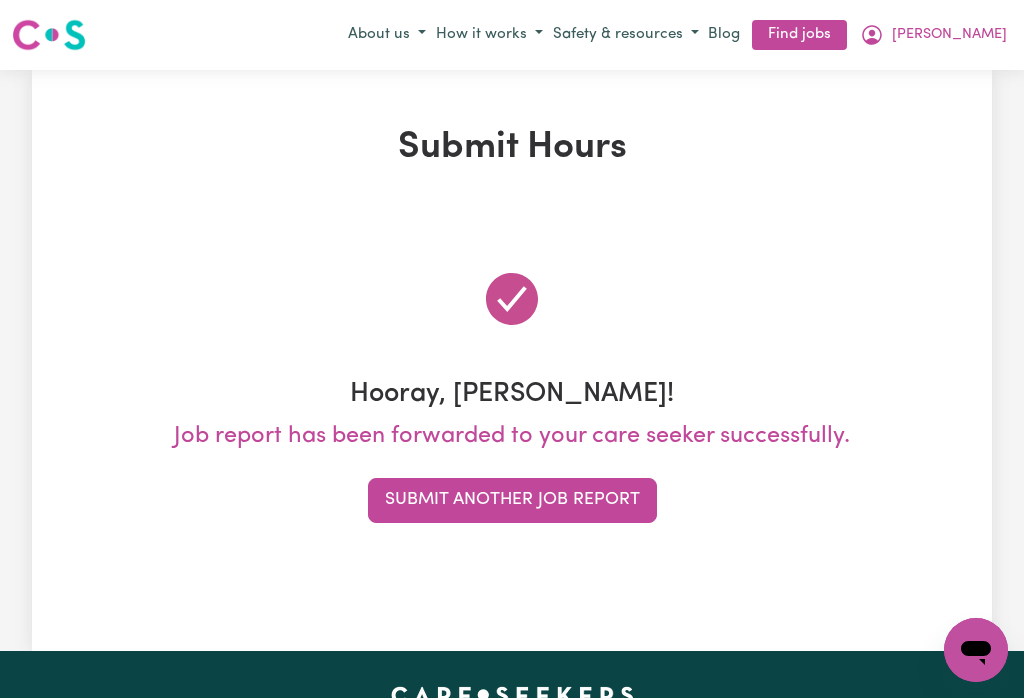 click on "[PERSON_NAME]" at bounding box center [933, 35] 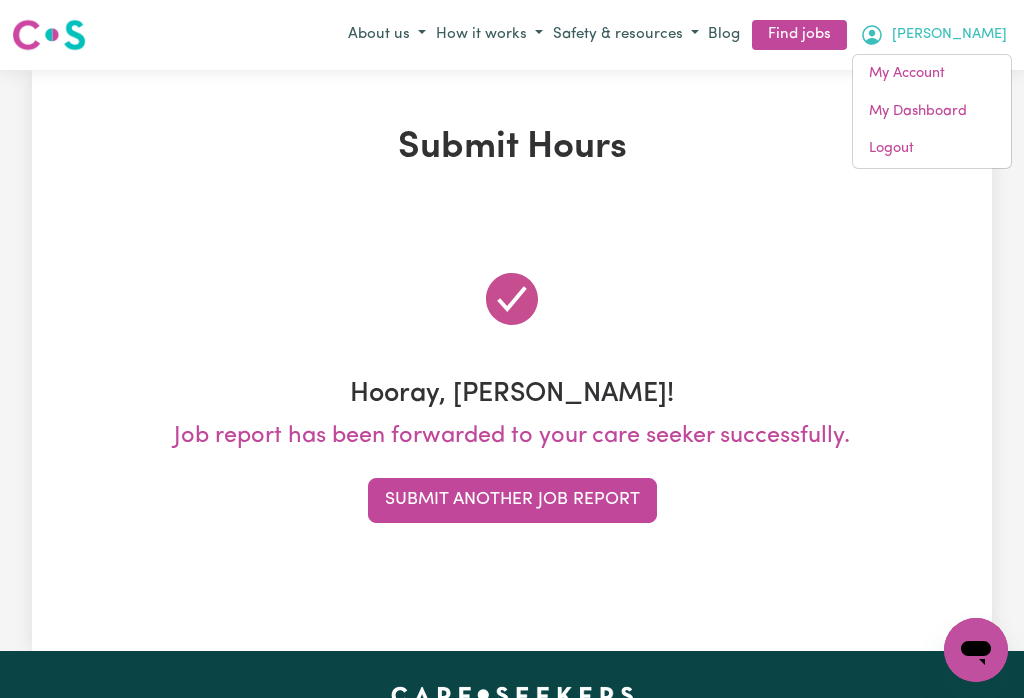 click on "My Dashboard" at bounding box center [932, 112] 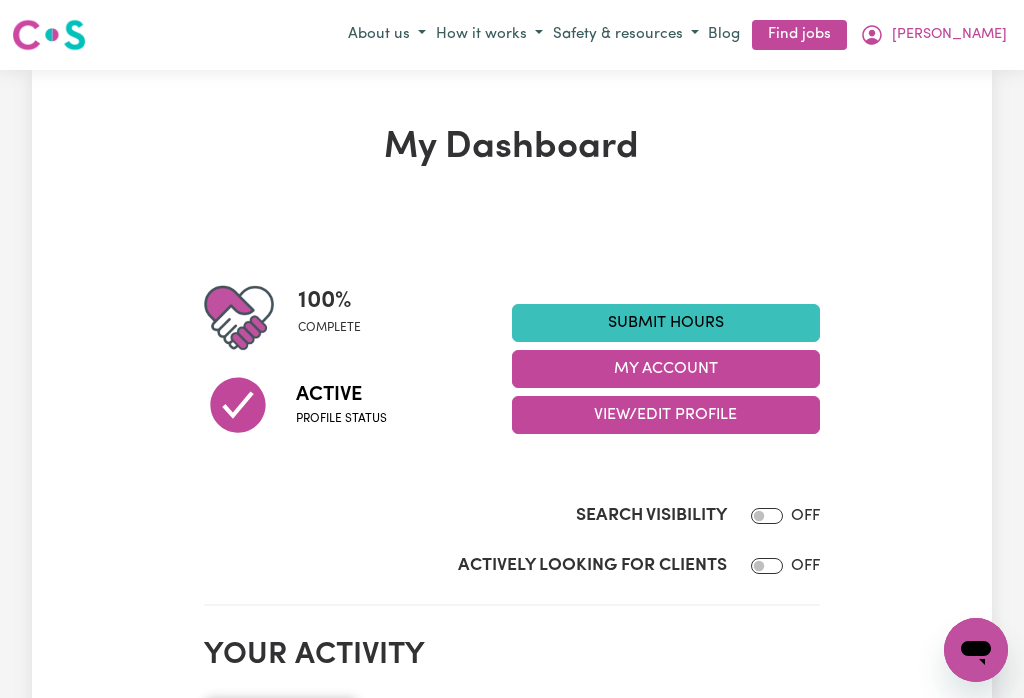 click on "My Account" at bounding box center (666, 369) 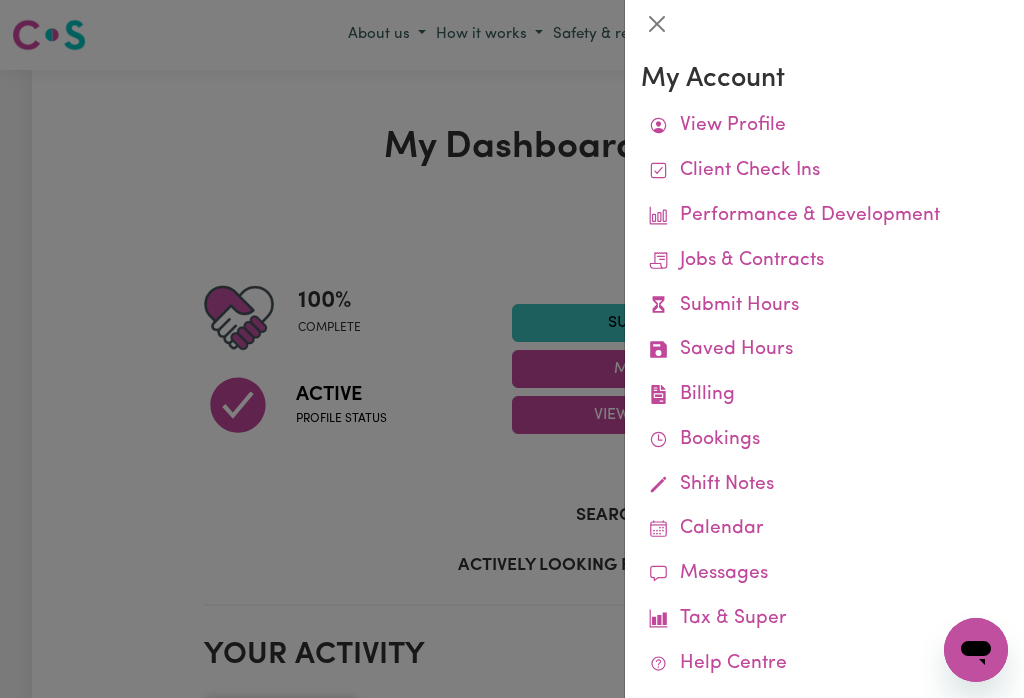 click on "Job Reports" at bounding box center (0, 0) 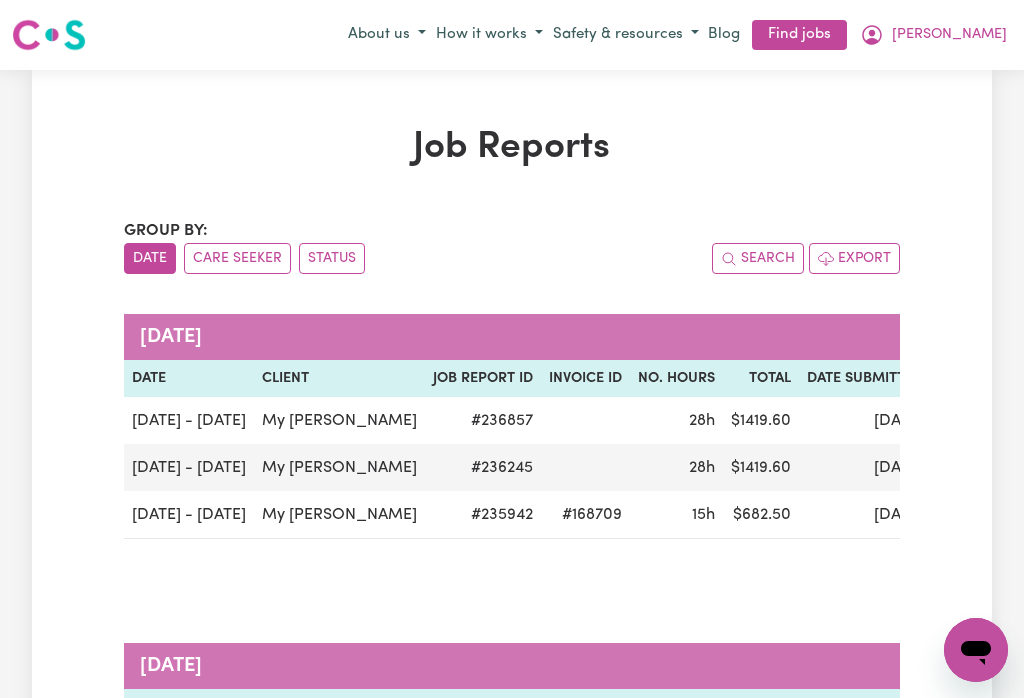 click on "[PERSON_NAME]" at bounding box center (949, 35) 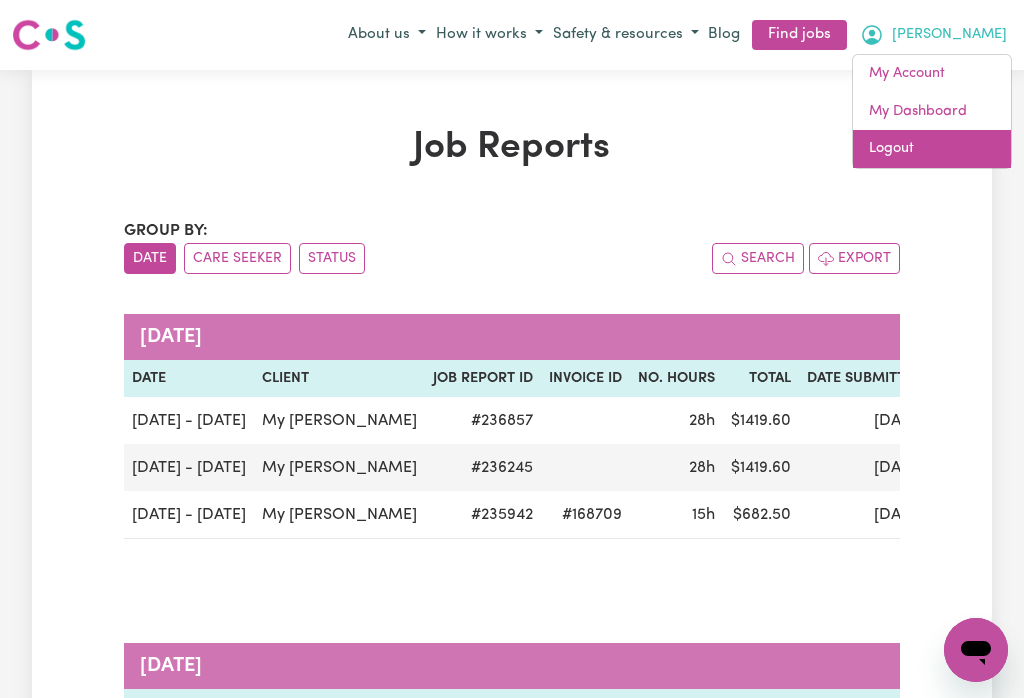 click on "Logout" at bounding box center [932, 149] 